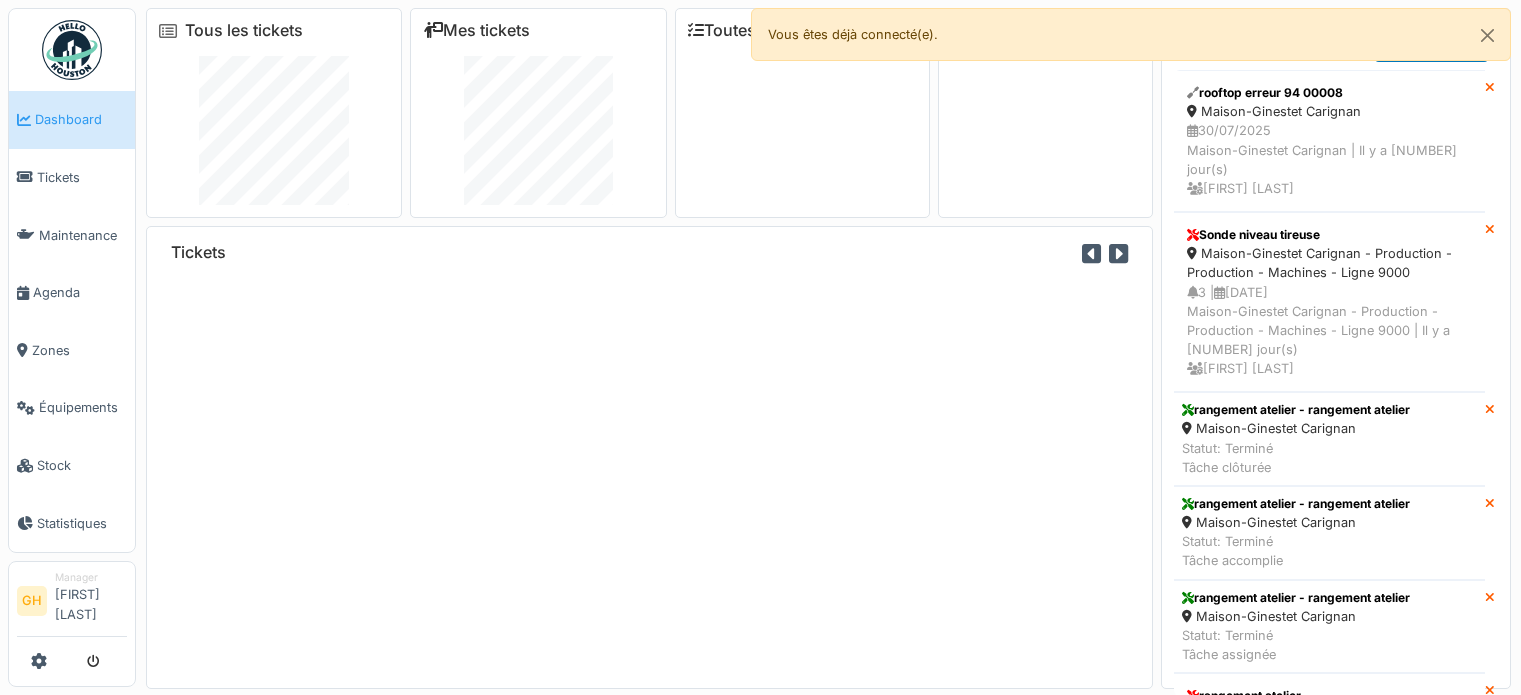 scroll, scrollTop: 0, scrollLeft: 0, axis: both 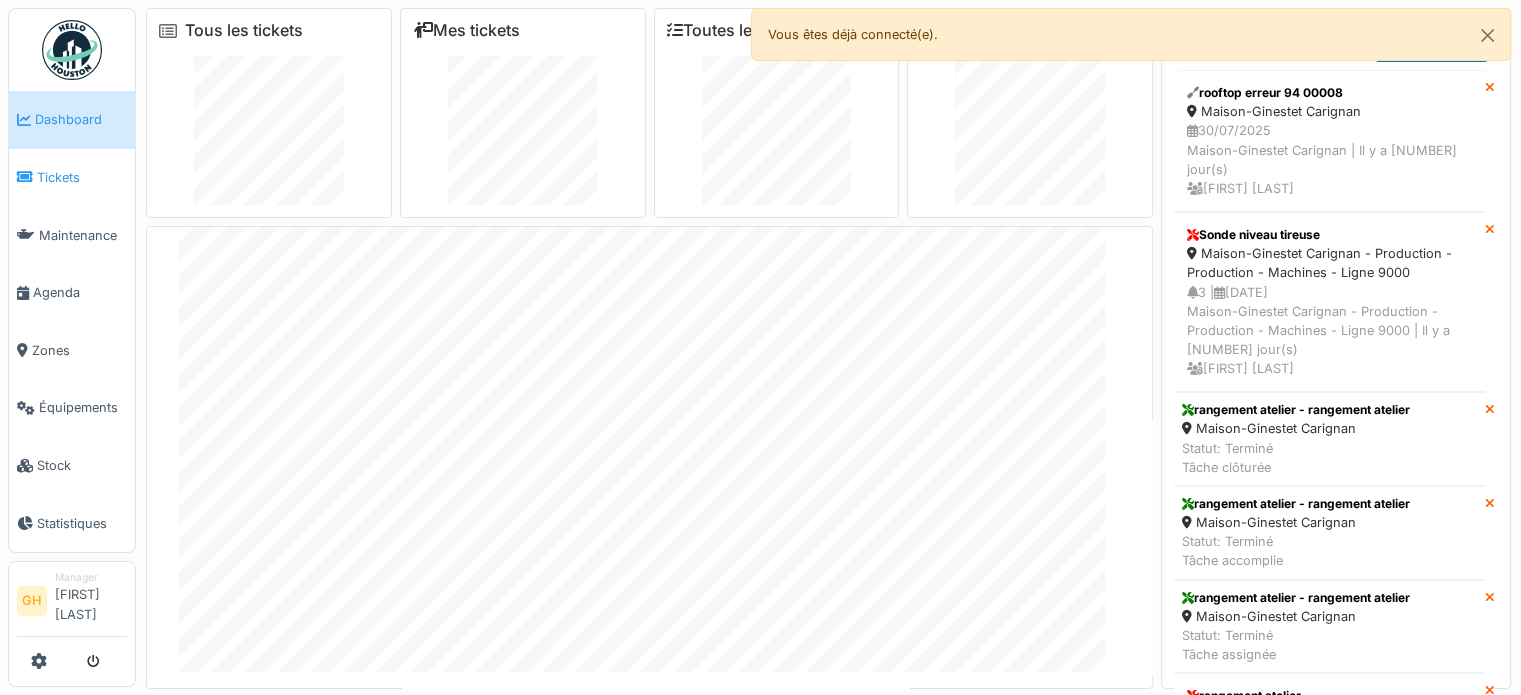 click on "Tickets" at bounding box center [72, 178] 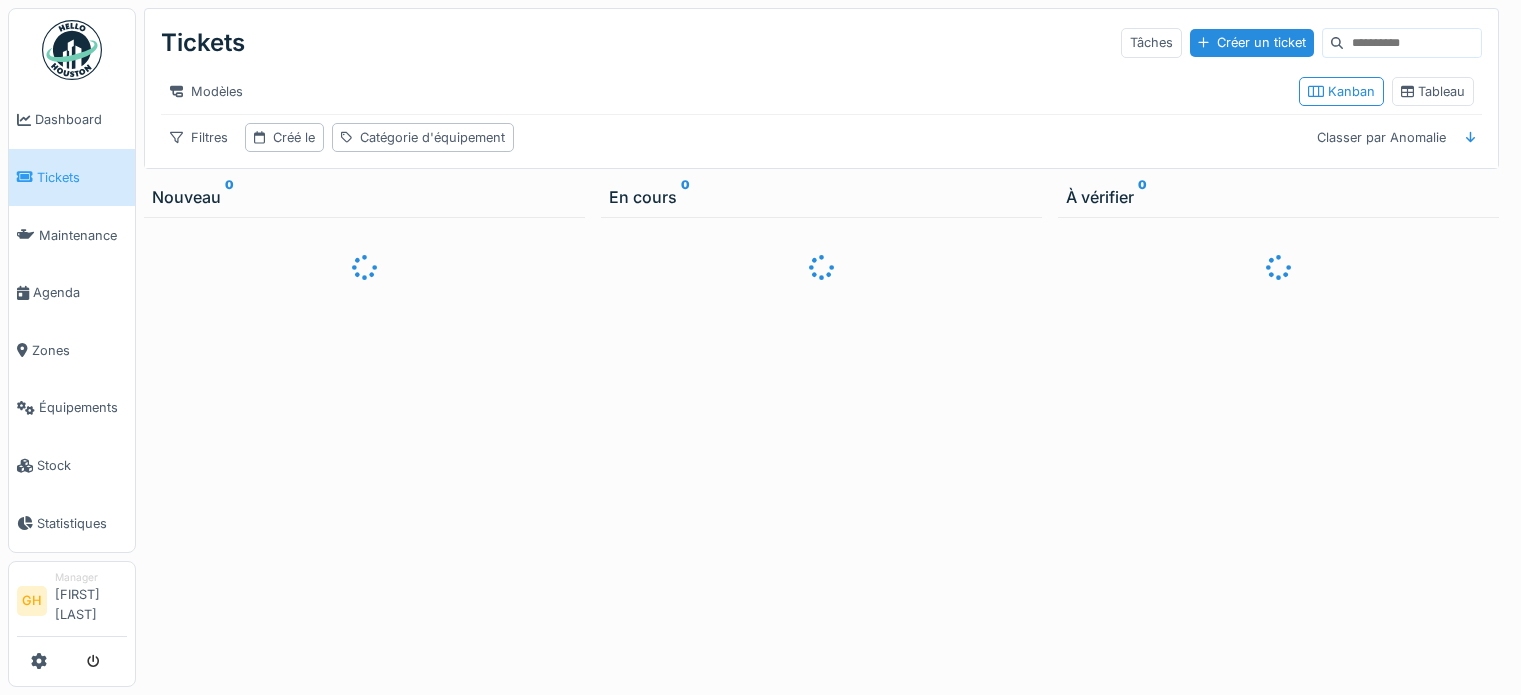 scroll, scrollTop: 0, scrollLeft: 0, axis: both 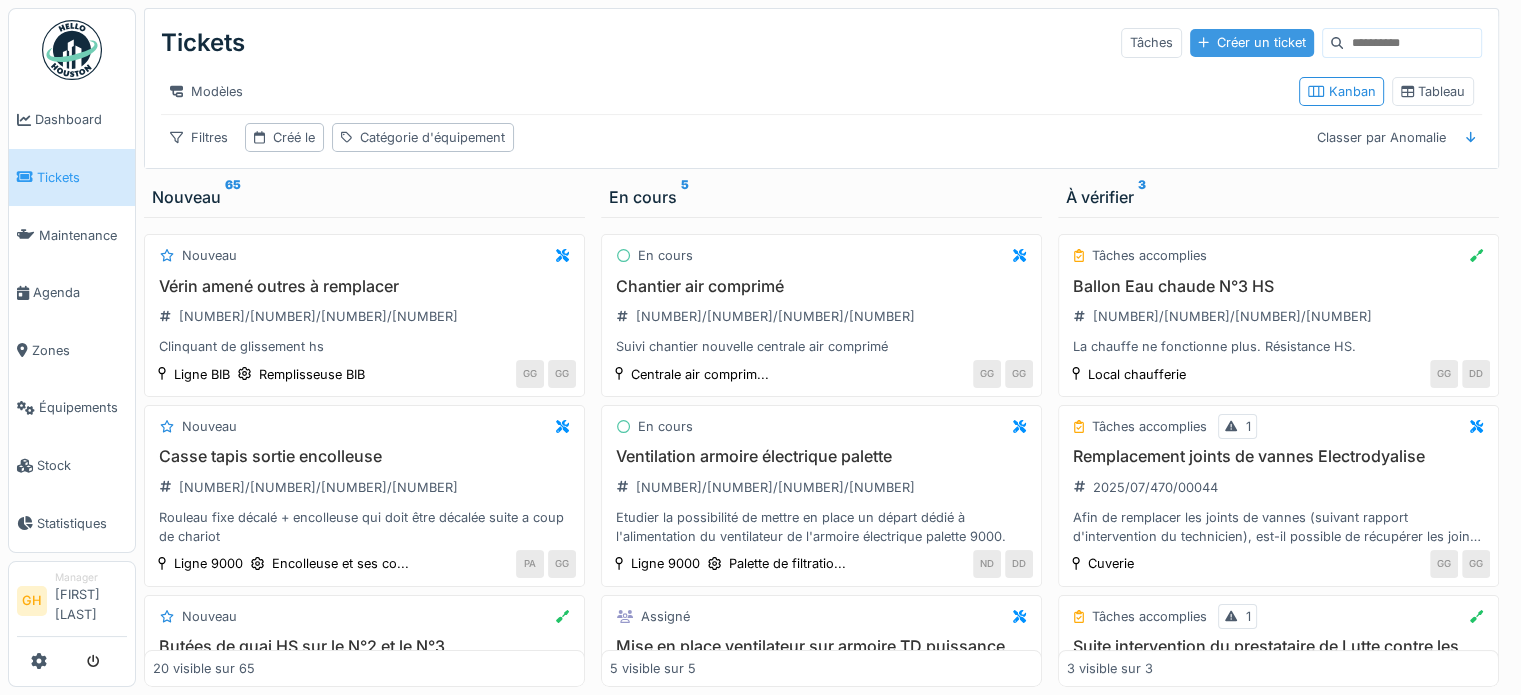 click on "Créer un ticket" at bounding box center (1252, 42) 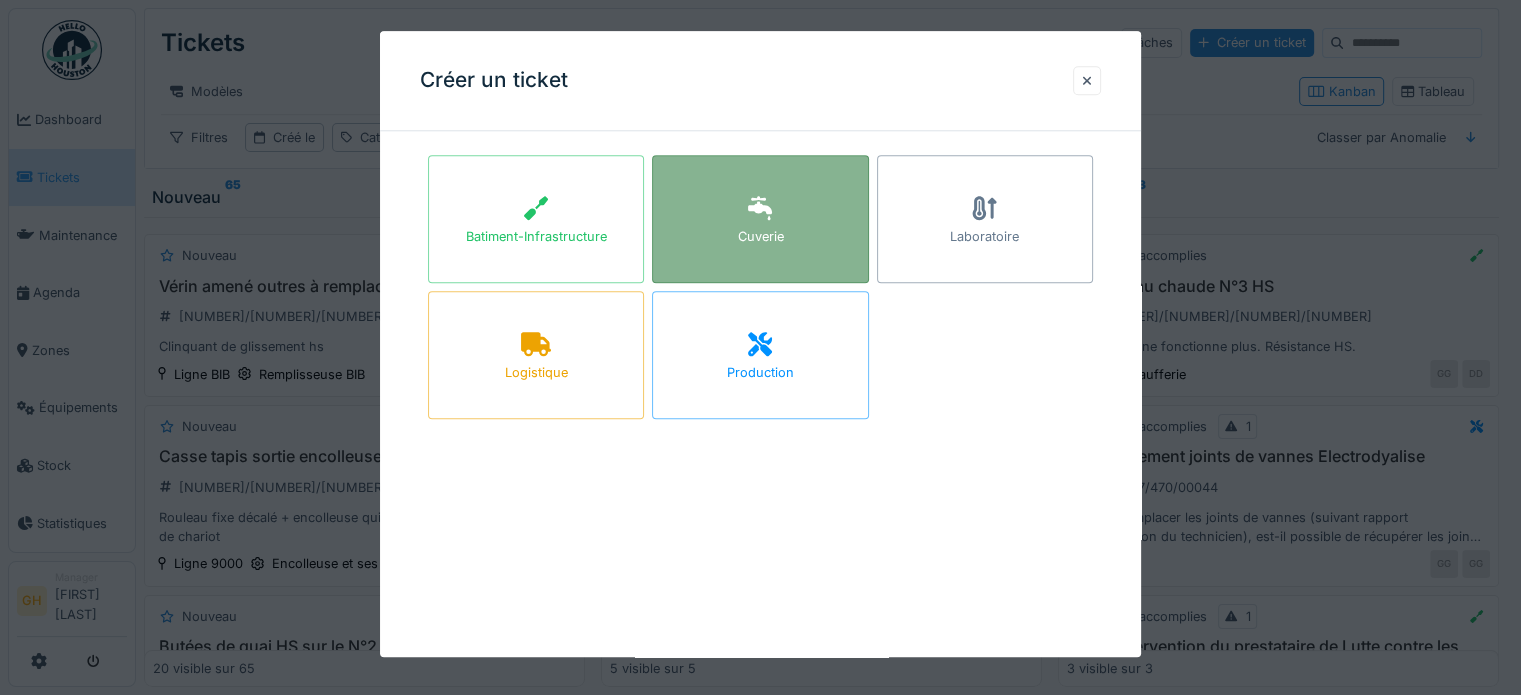 click on "Cuverie" at bounding box center [760, 219] 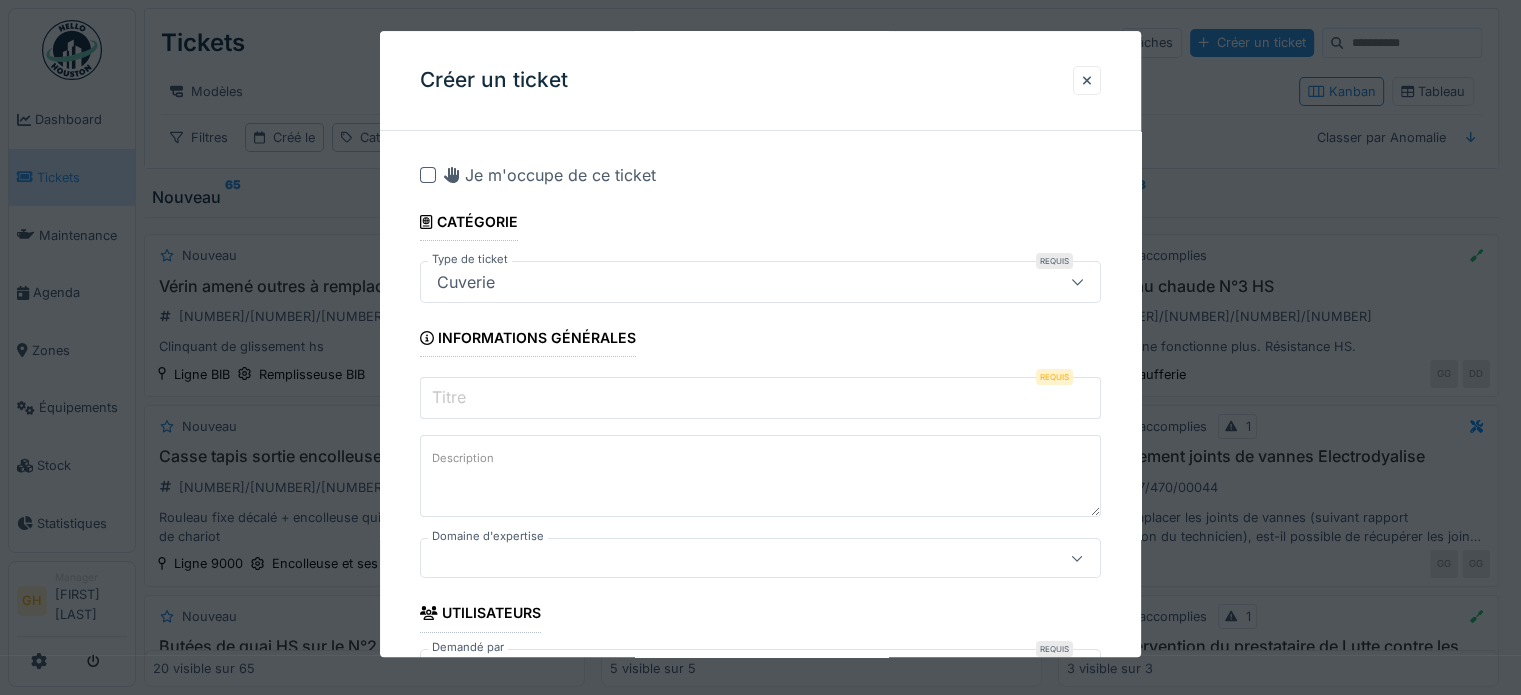 click on "Titre" at bounding box center [760, 398] 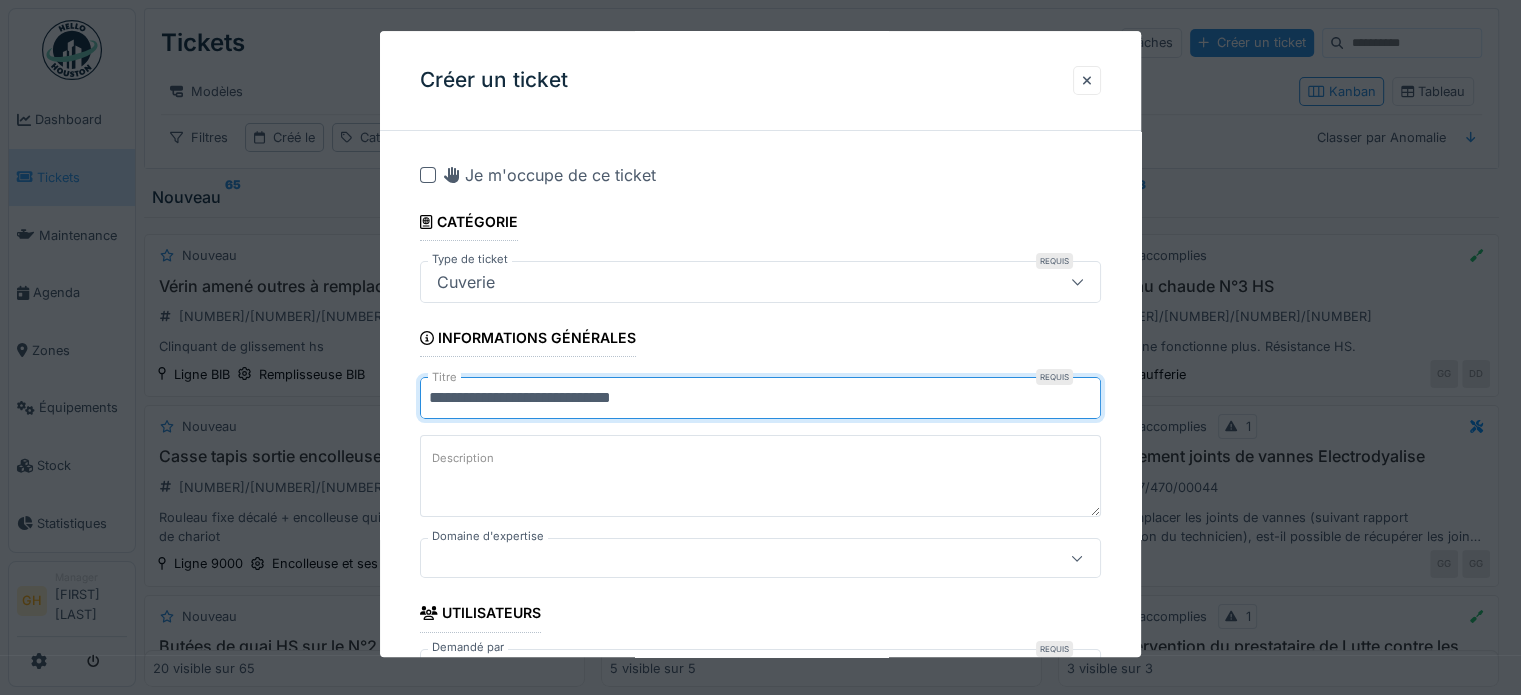 type on "**********" 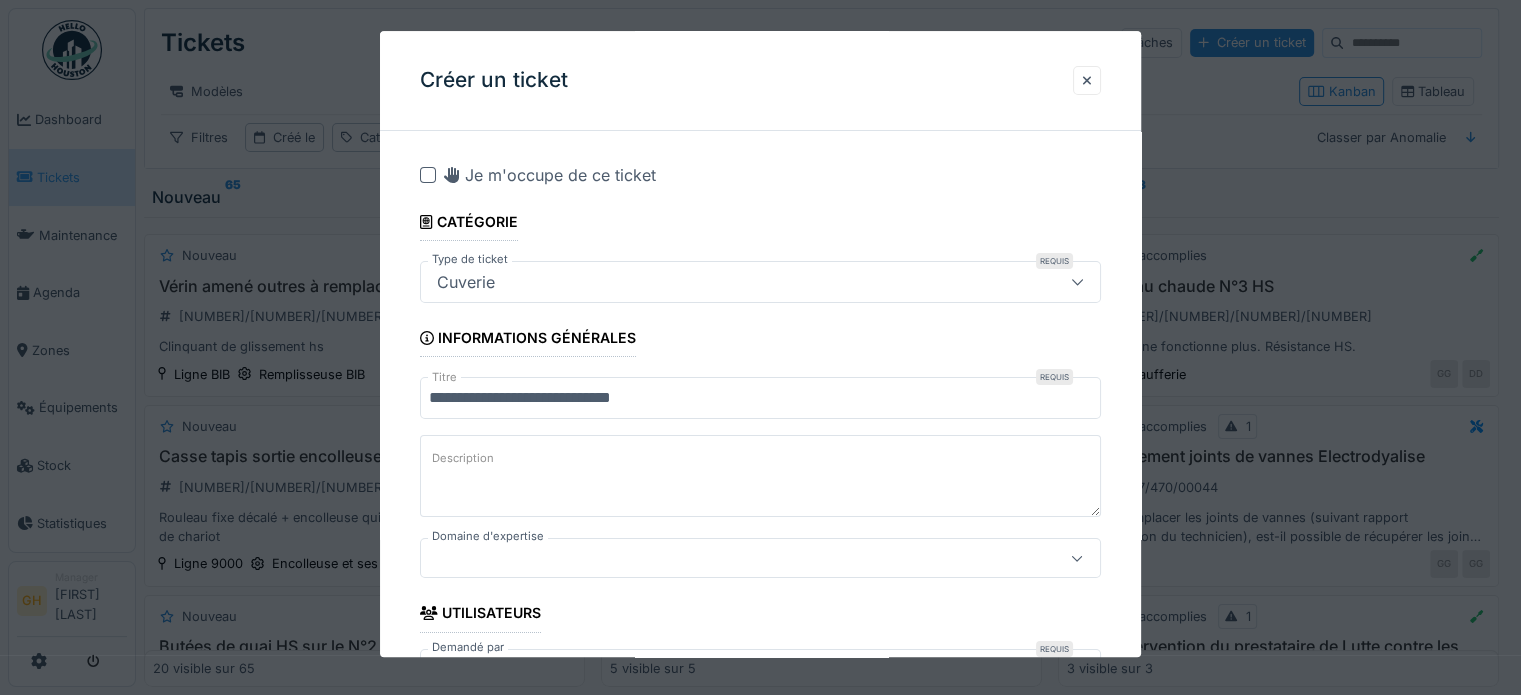 click on "Description" at bounding box center [760, 476] 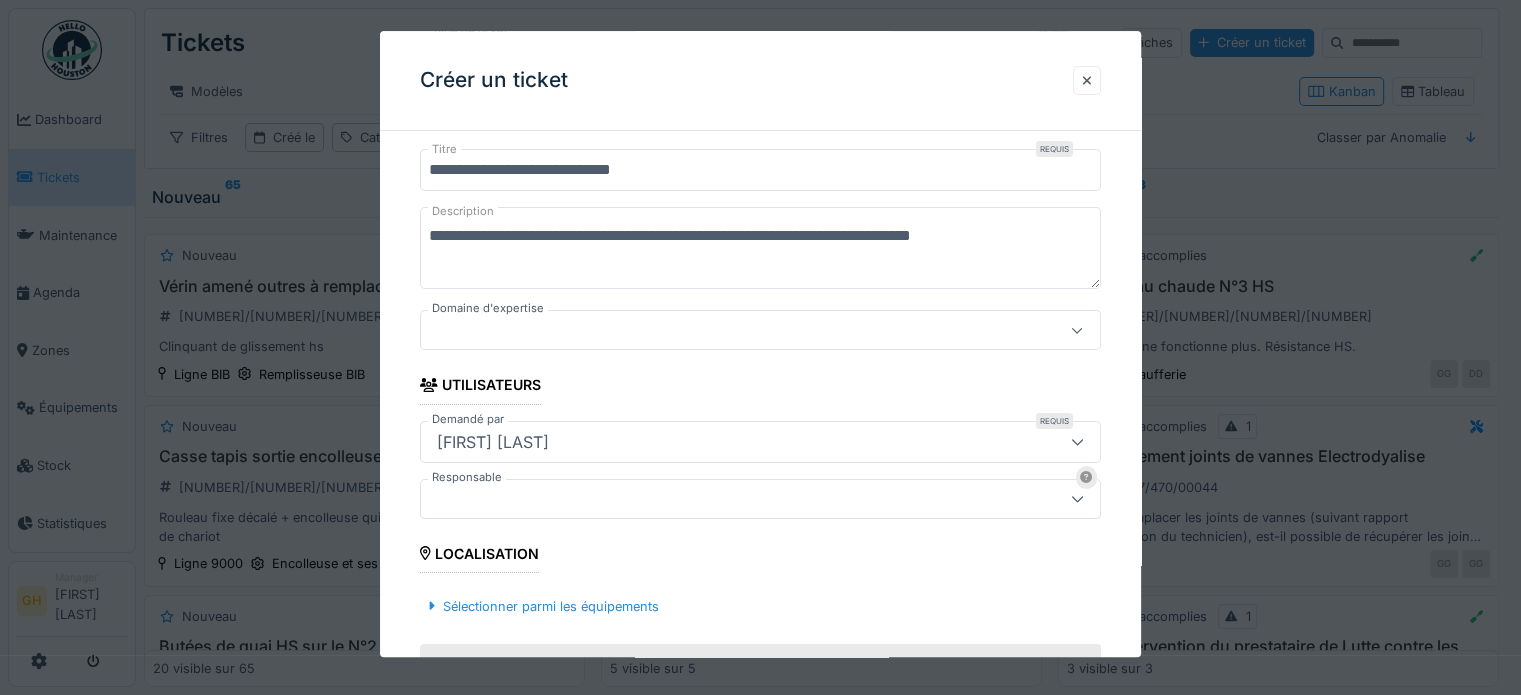 scroll, scrollTop: 300, scrollLeft: 0, axis: vertical 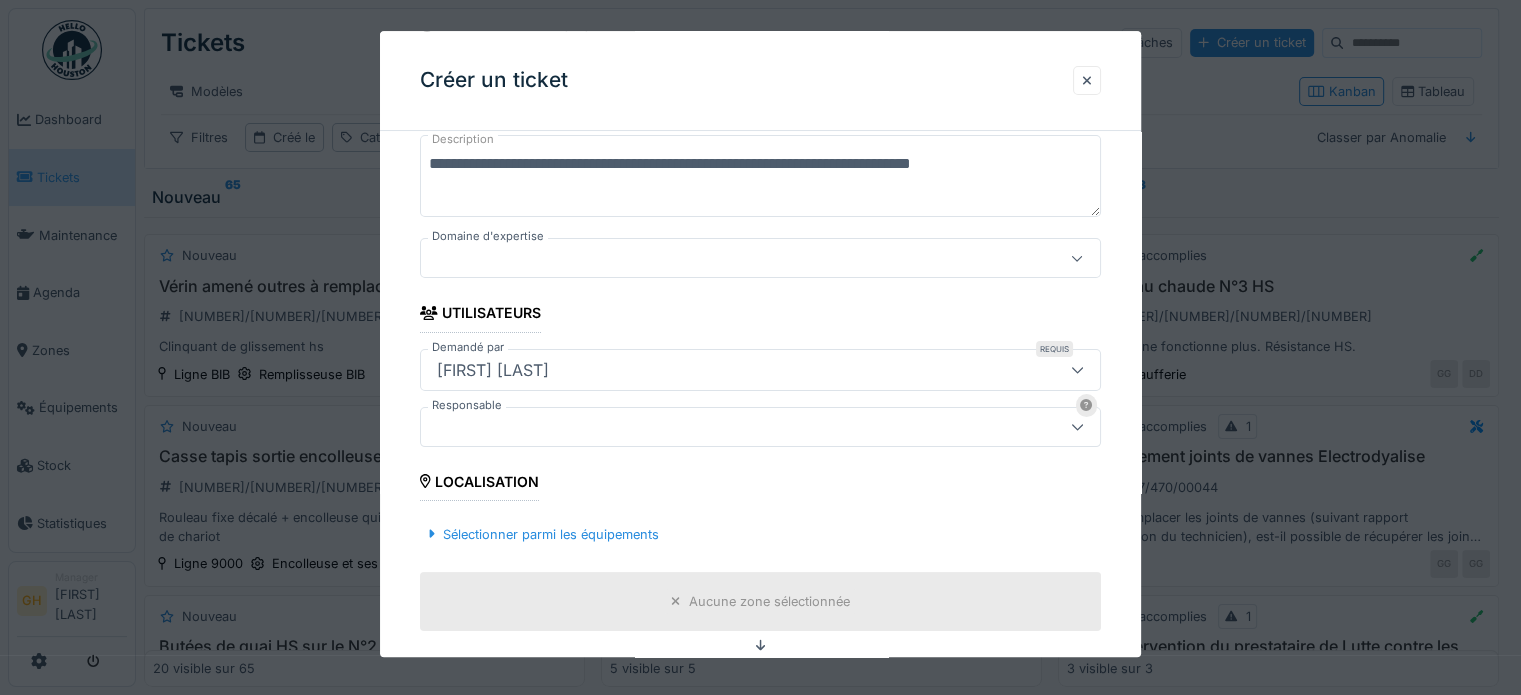type on "**********" 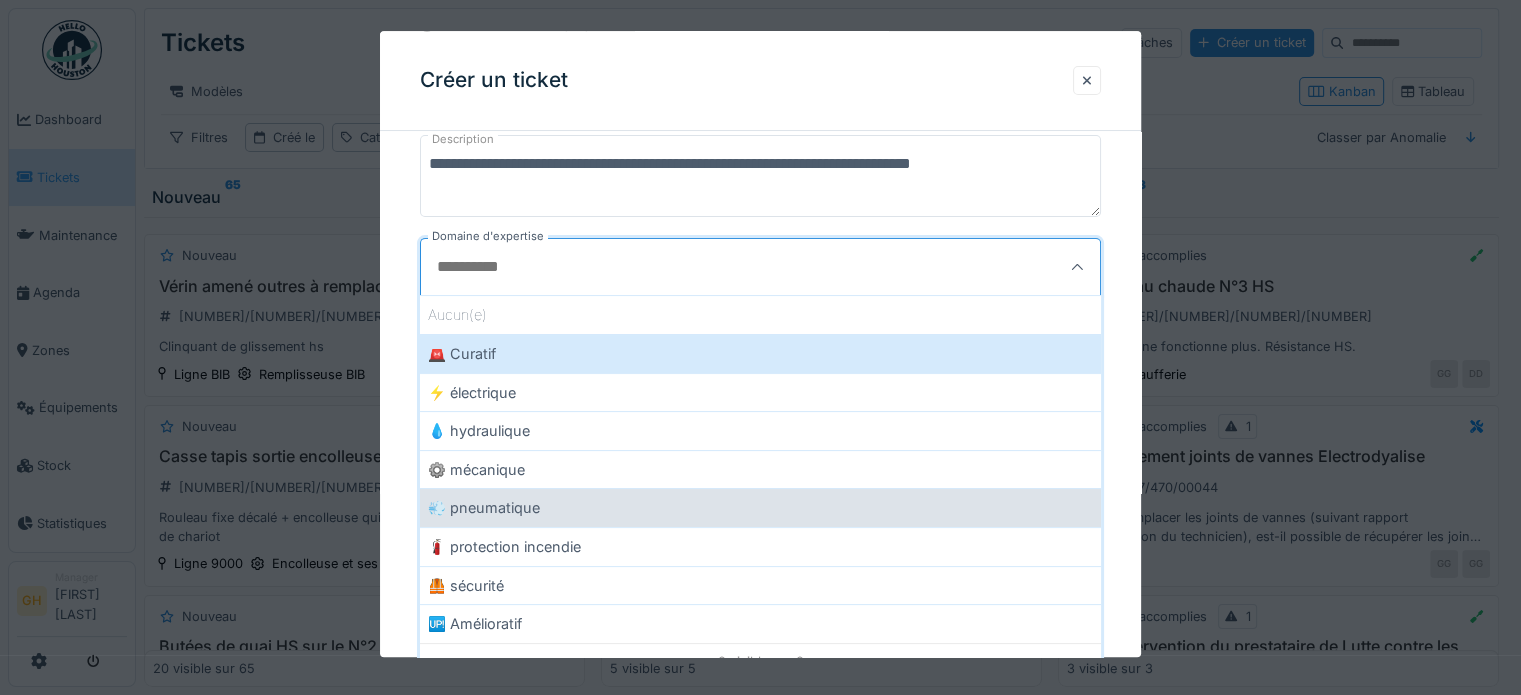 click on "💨 pneumatique" at bounding box center (760, 508) 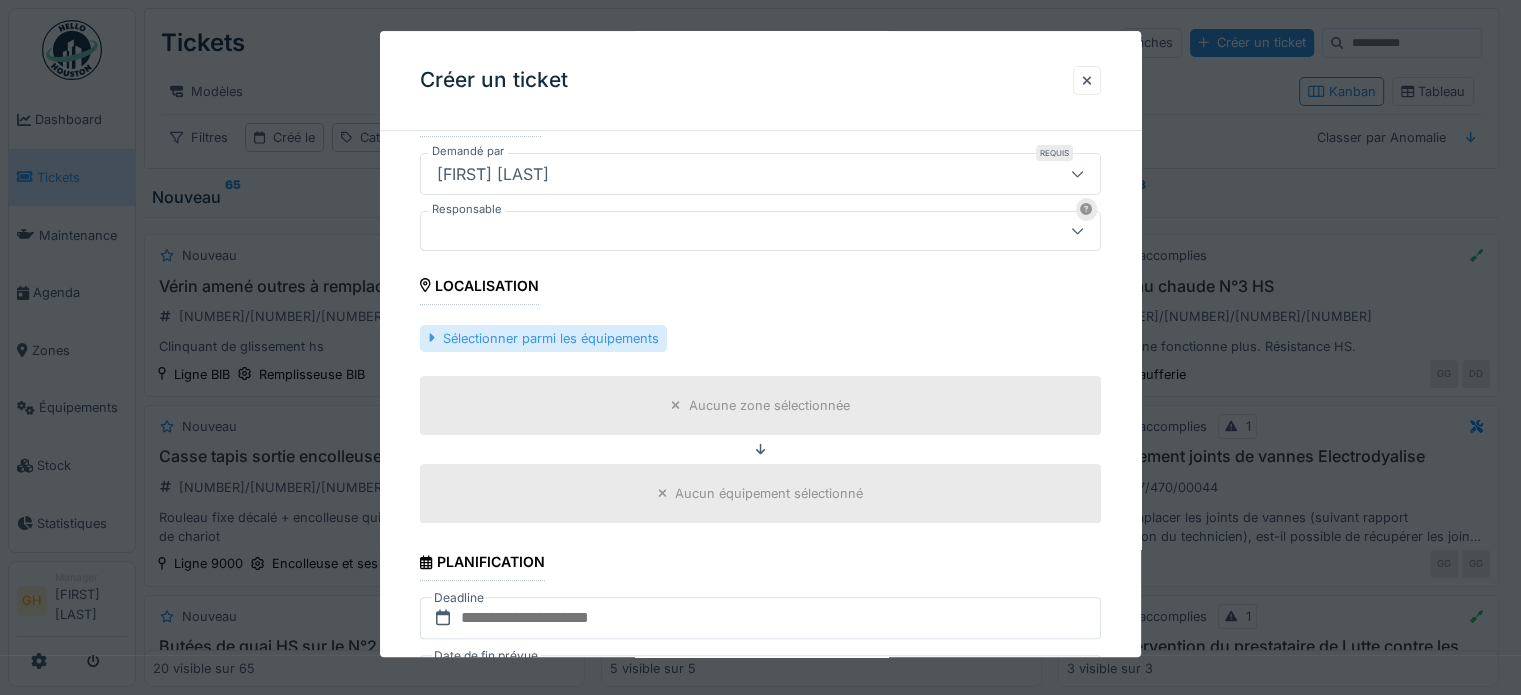 scroll, scrollTop: 500, scrollLeft: 0, axis: vertical 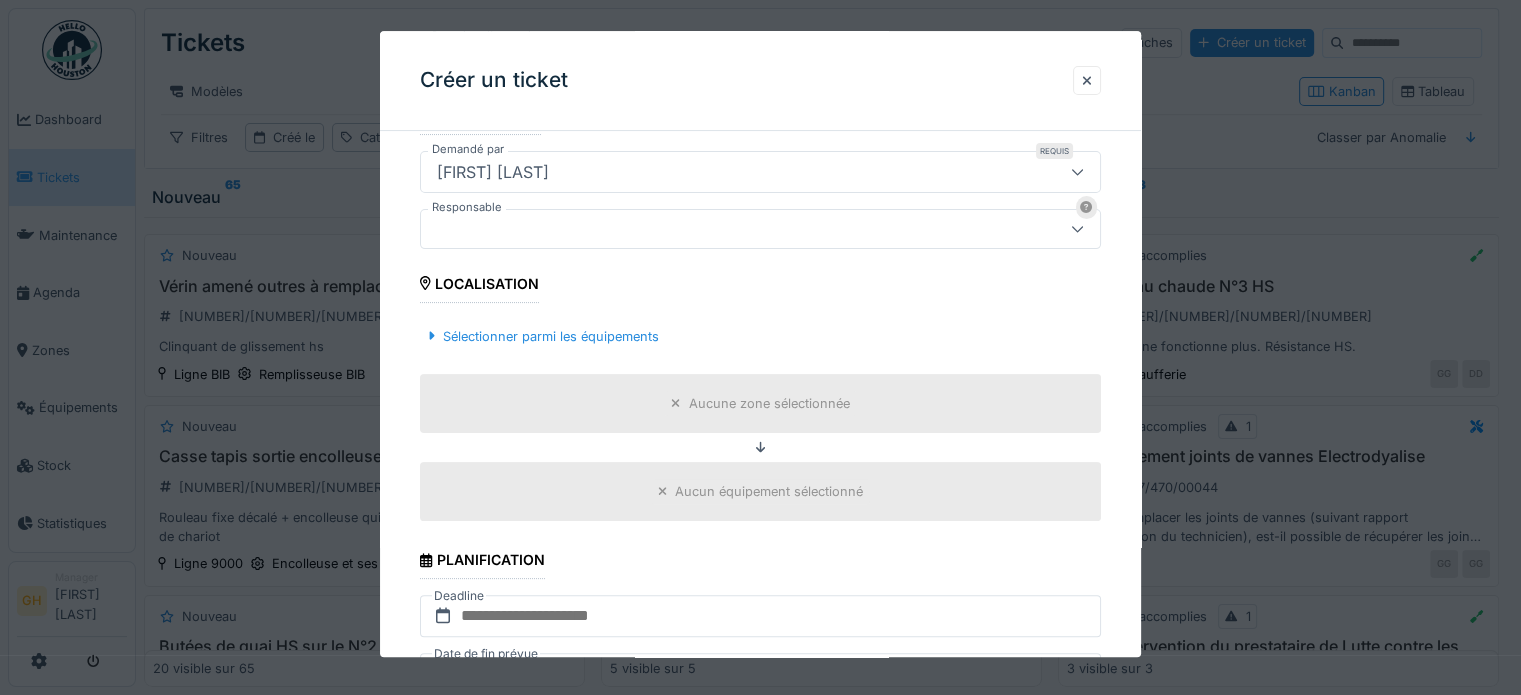 click at bounding box center [726, 229] 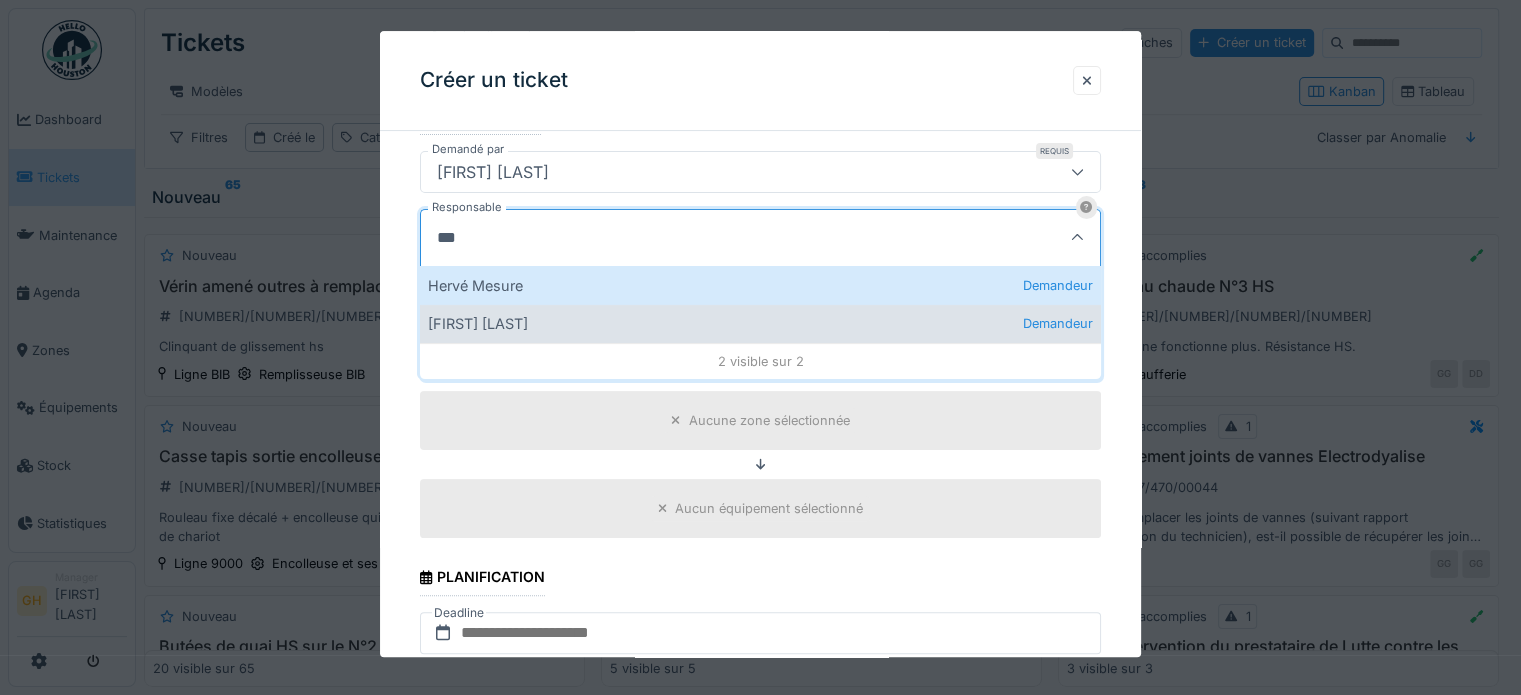 type on "***" 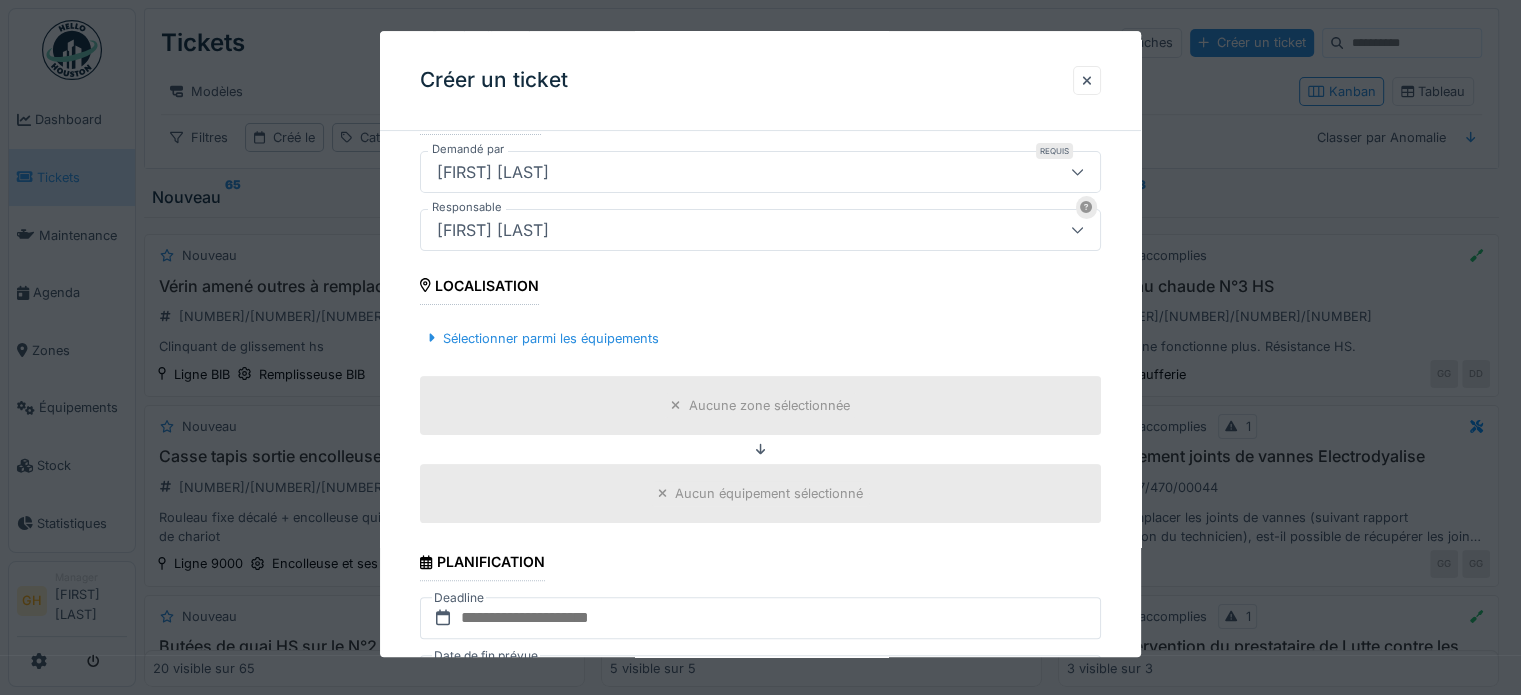 click on "[FIRST] [LAST]" at bounding box center [493, 172] 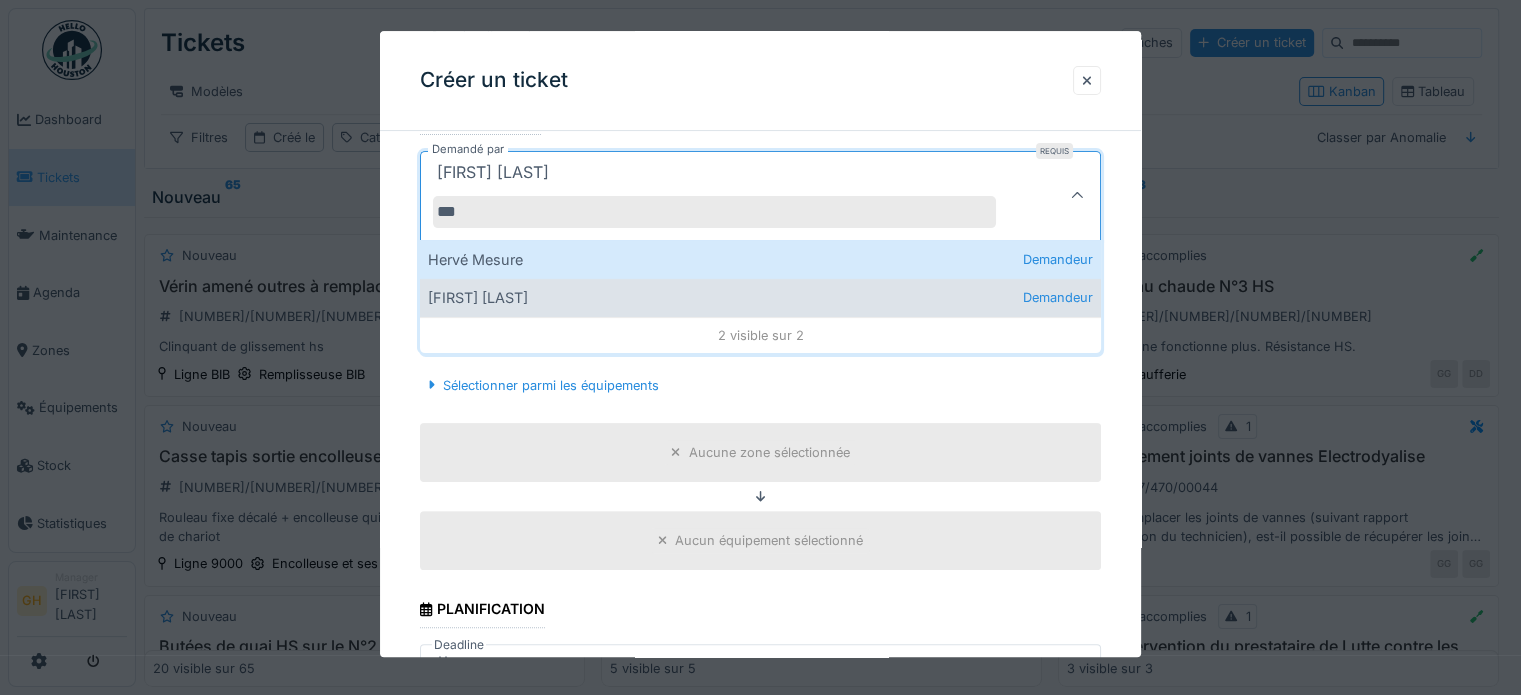 type on "***" 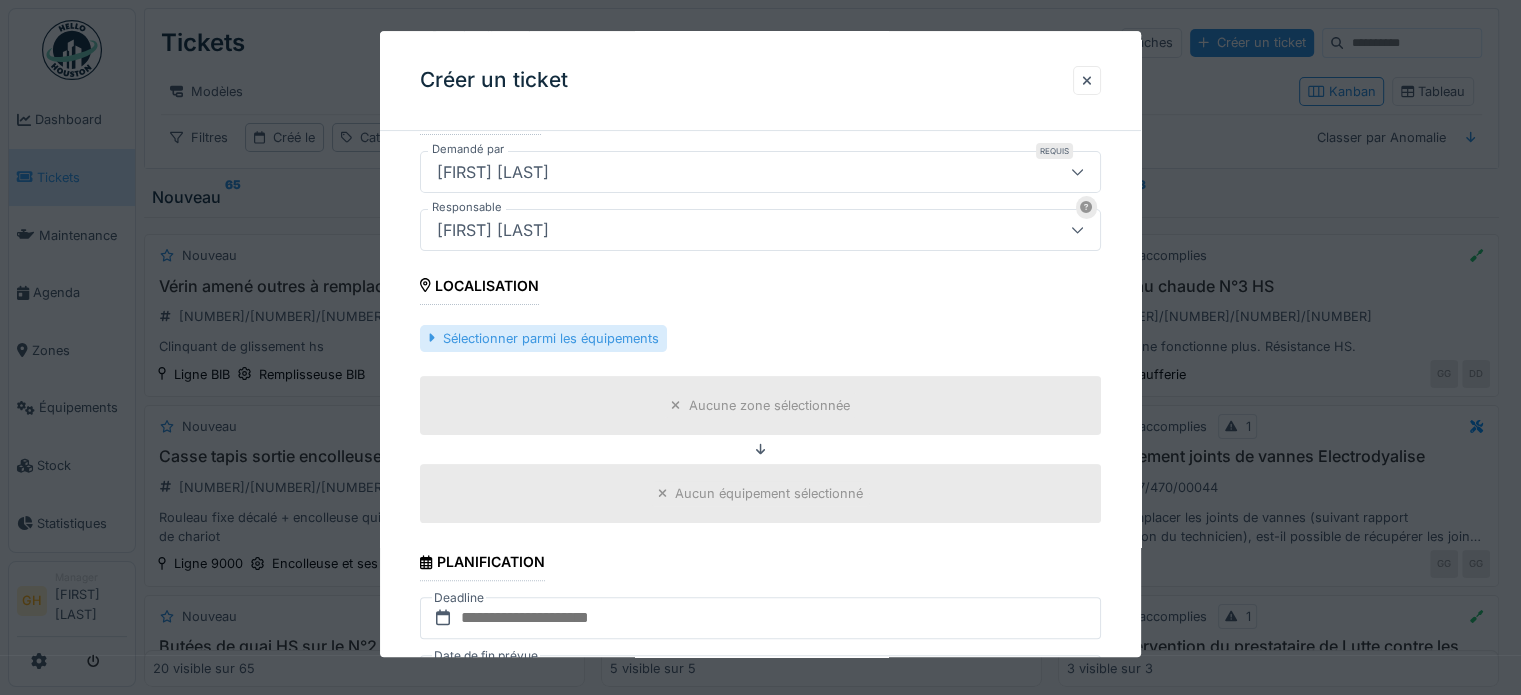 click on "Sélectionner parmi les équipements" at bounding box center [543, 338] 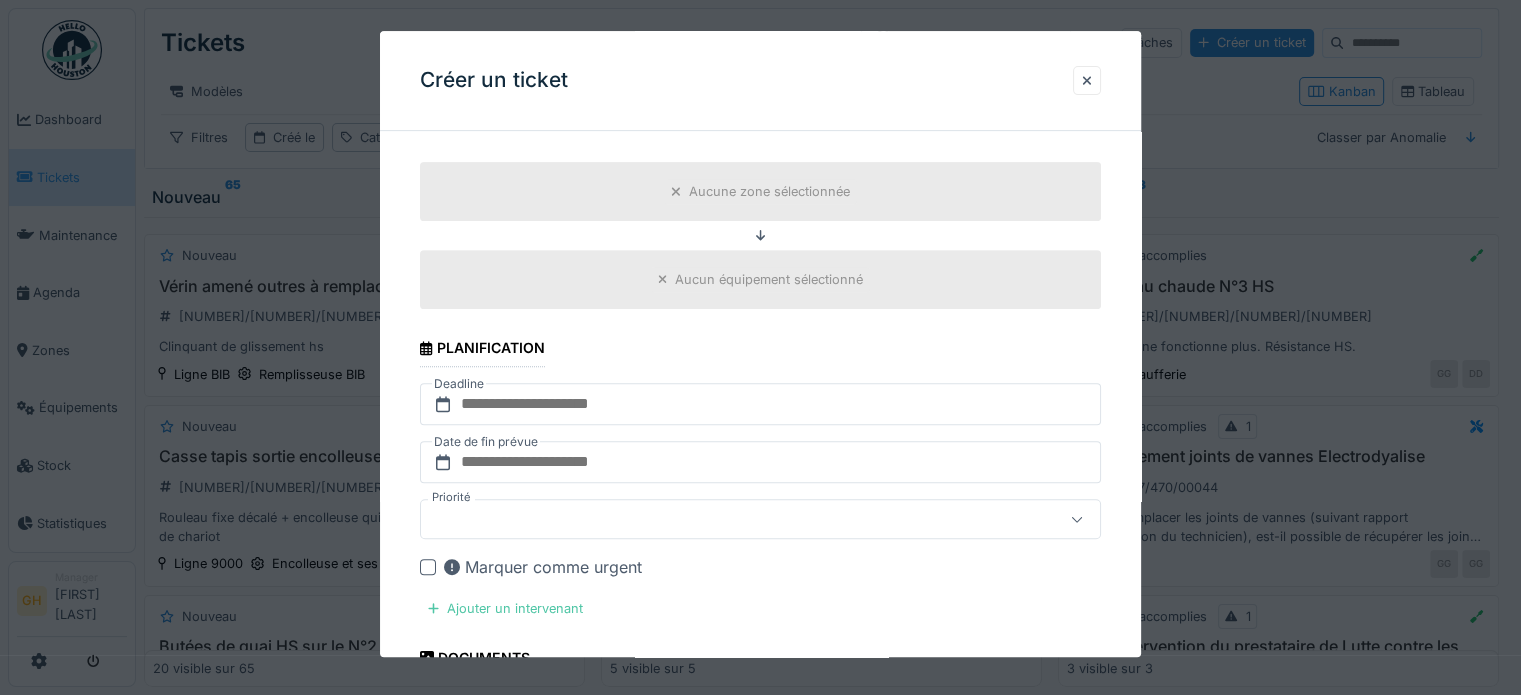 scroll, scrollTop: 600, scrollLeft: 0, axis: vertical 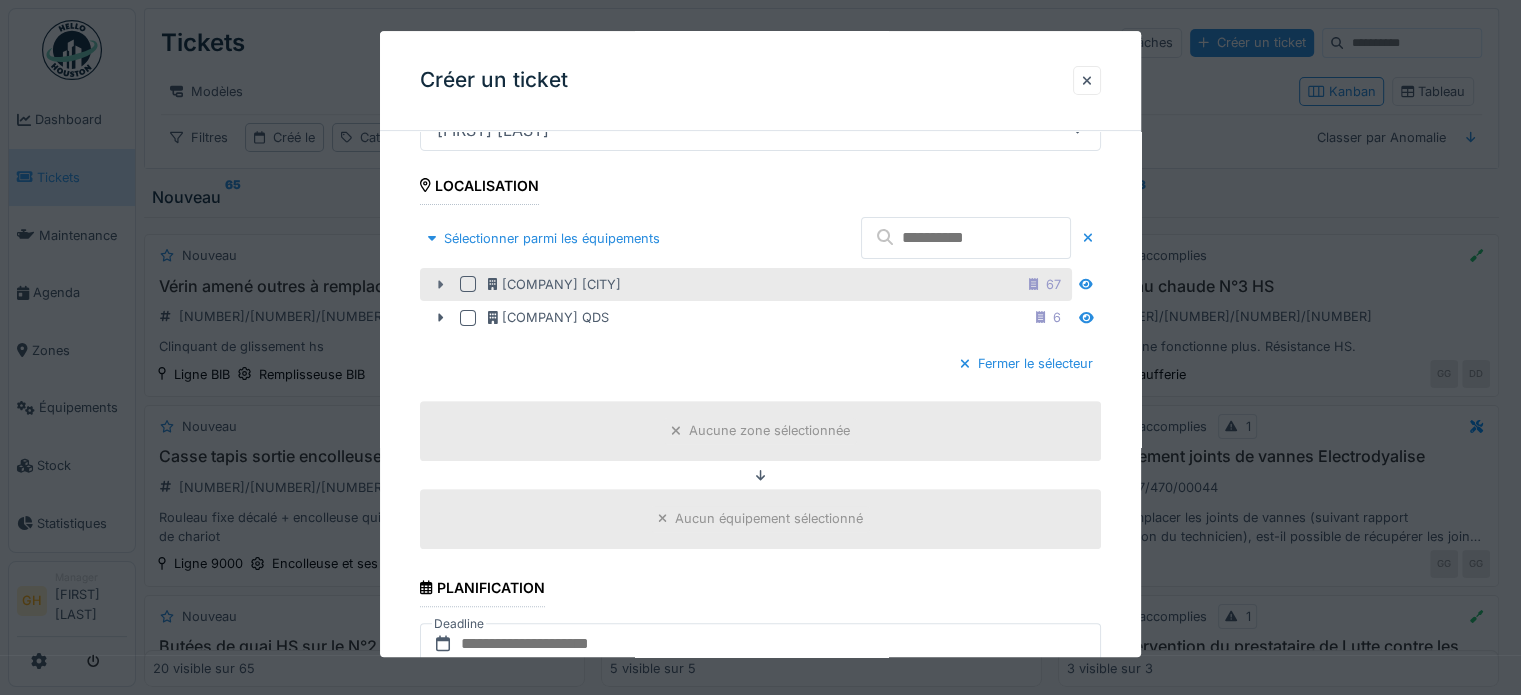 click at bounding box center (440, 284) 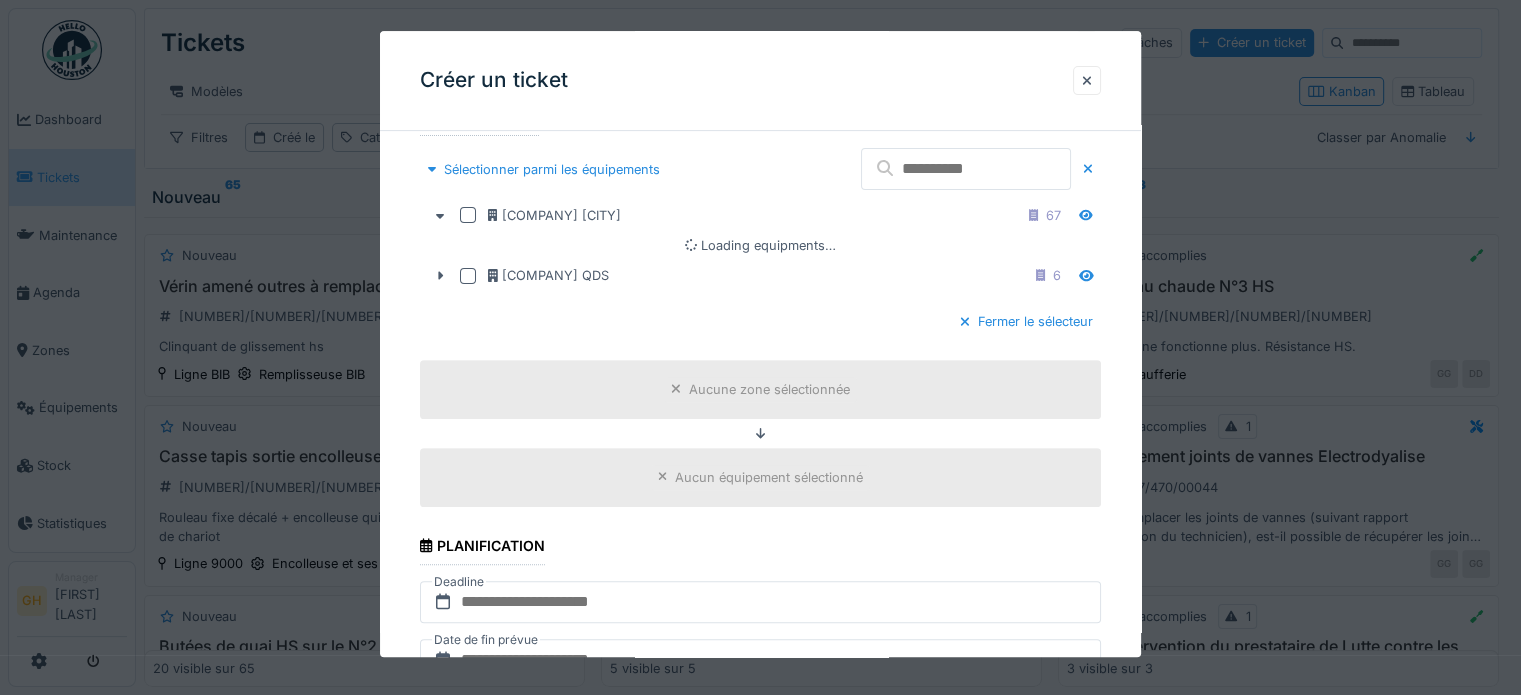 scroll, scrollTop: 700, scrollLeft: 0, axis: vertical 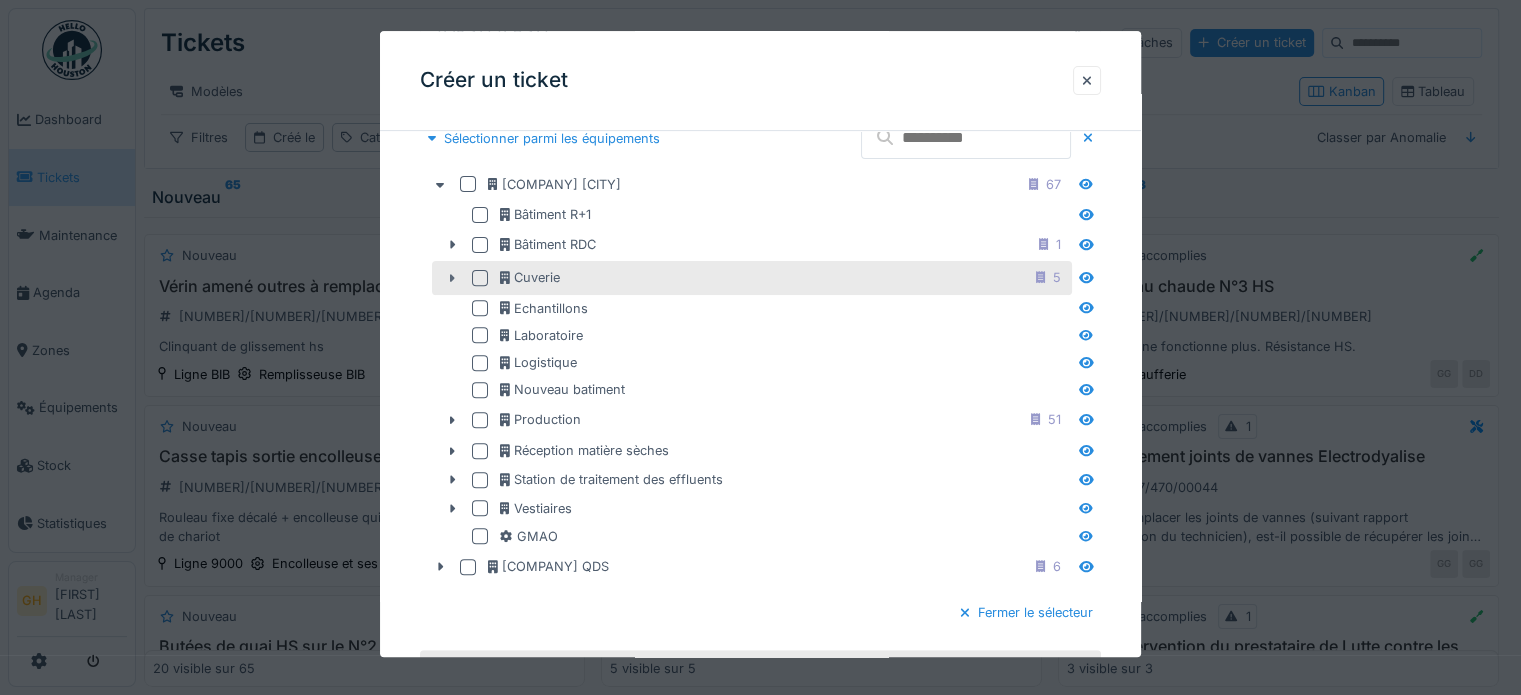 click 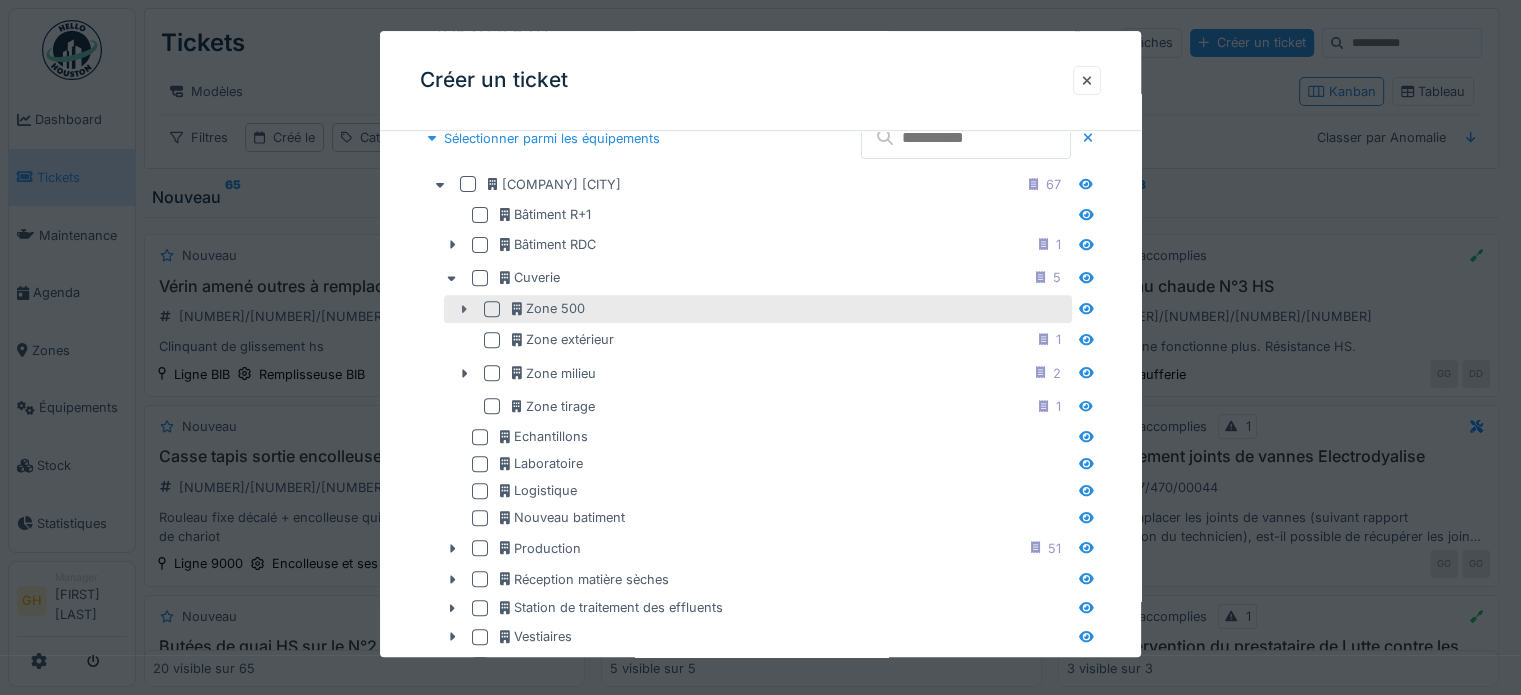 click 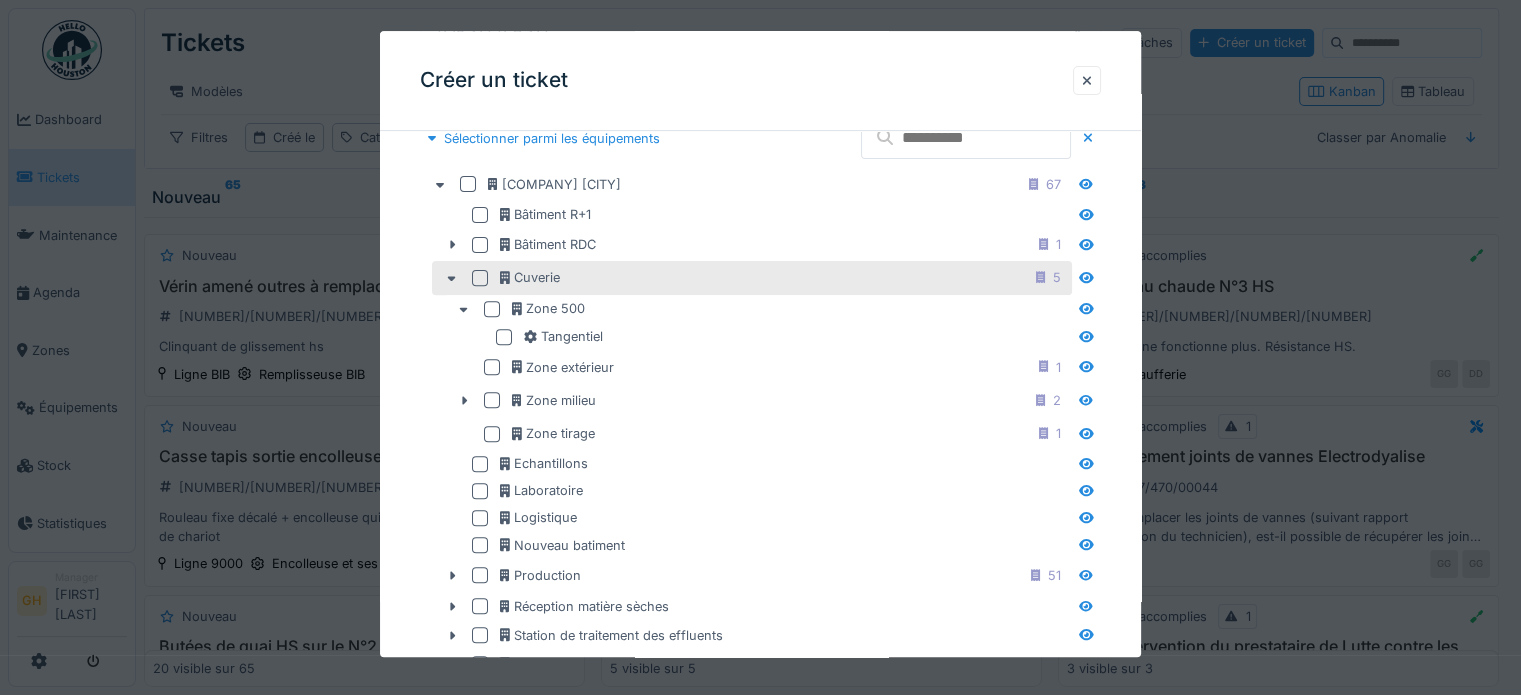 click at bounding box center (480, 278) 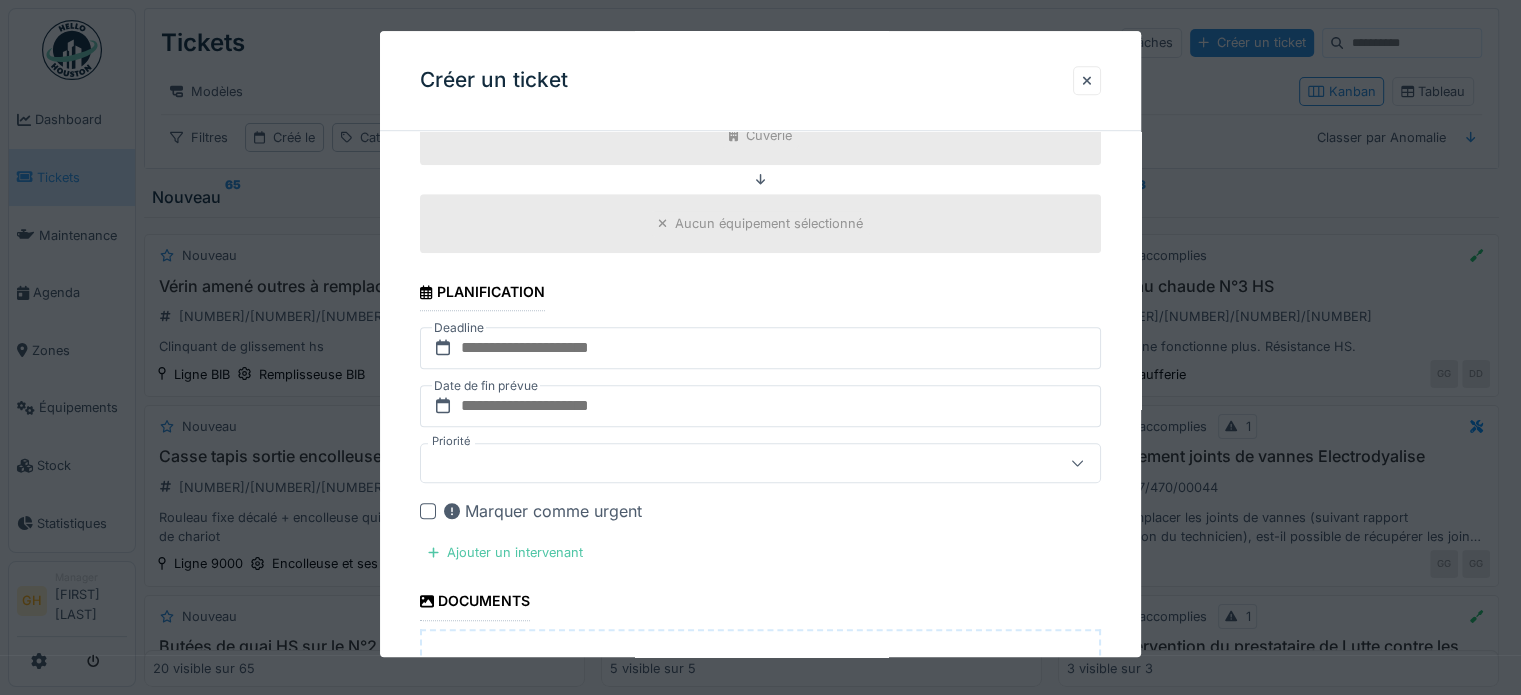 scroll, scrollTop: 1500, scrollLeft: 0, axis: vertical 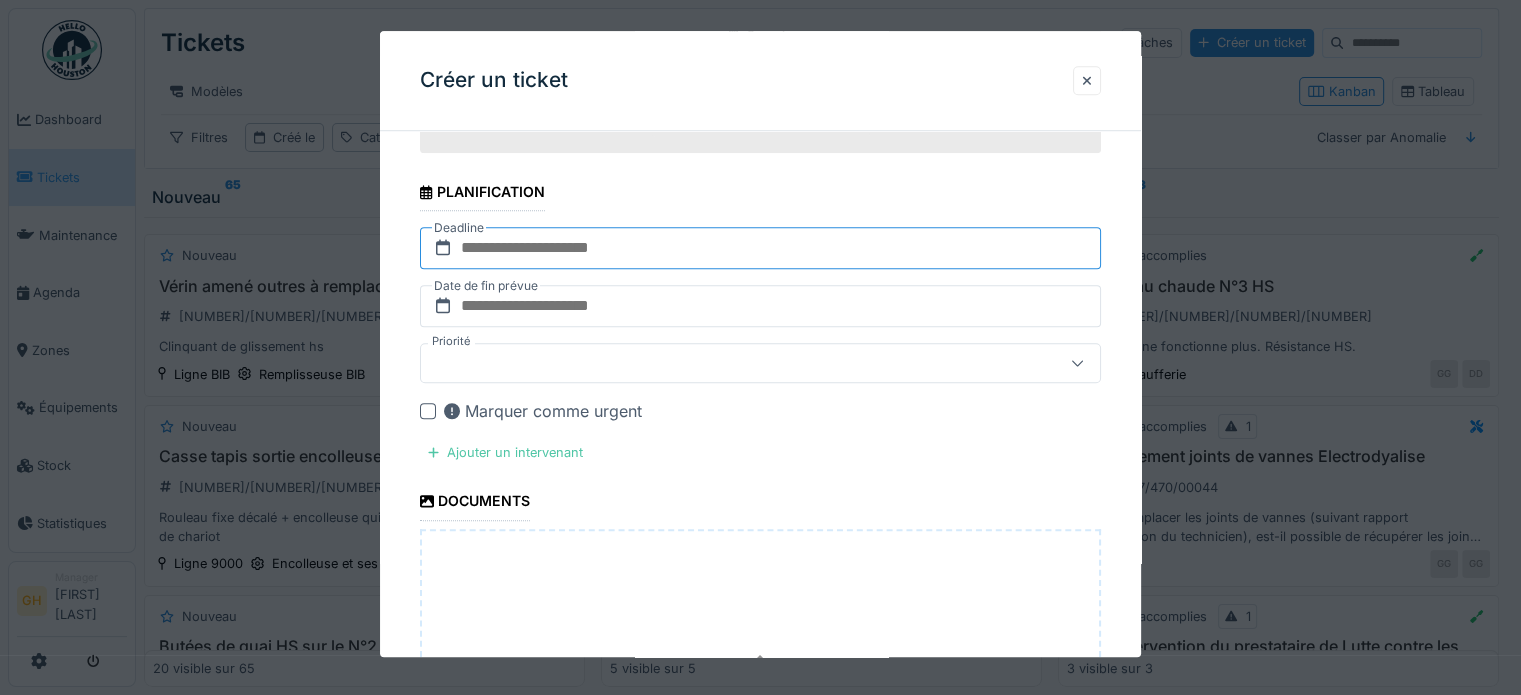 click at bounding box center [760, 249] 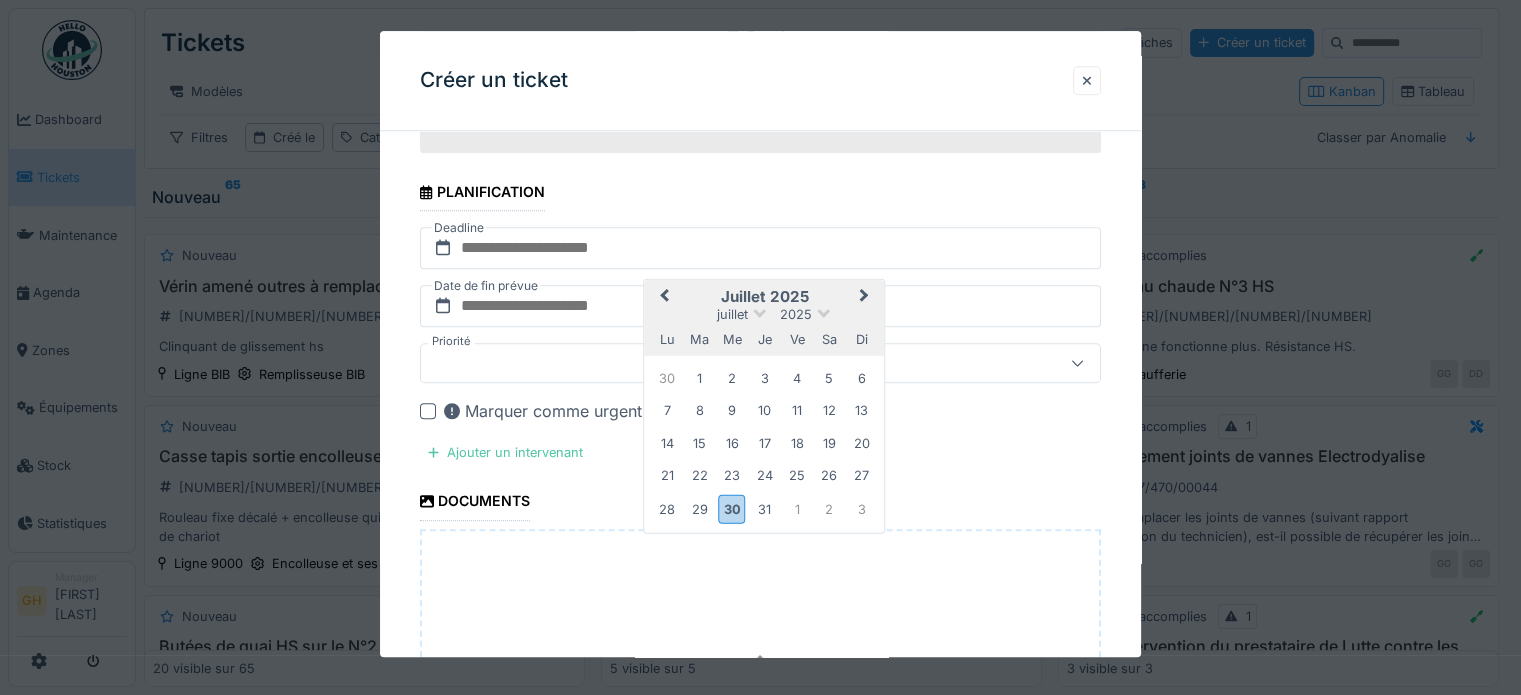 click on "**********" at bounding box center [760, -217] 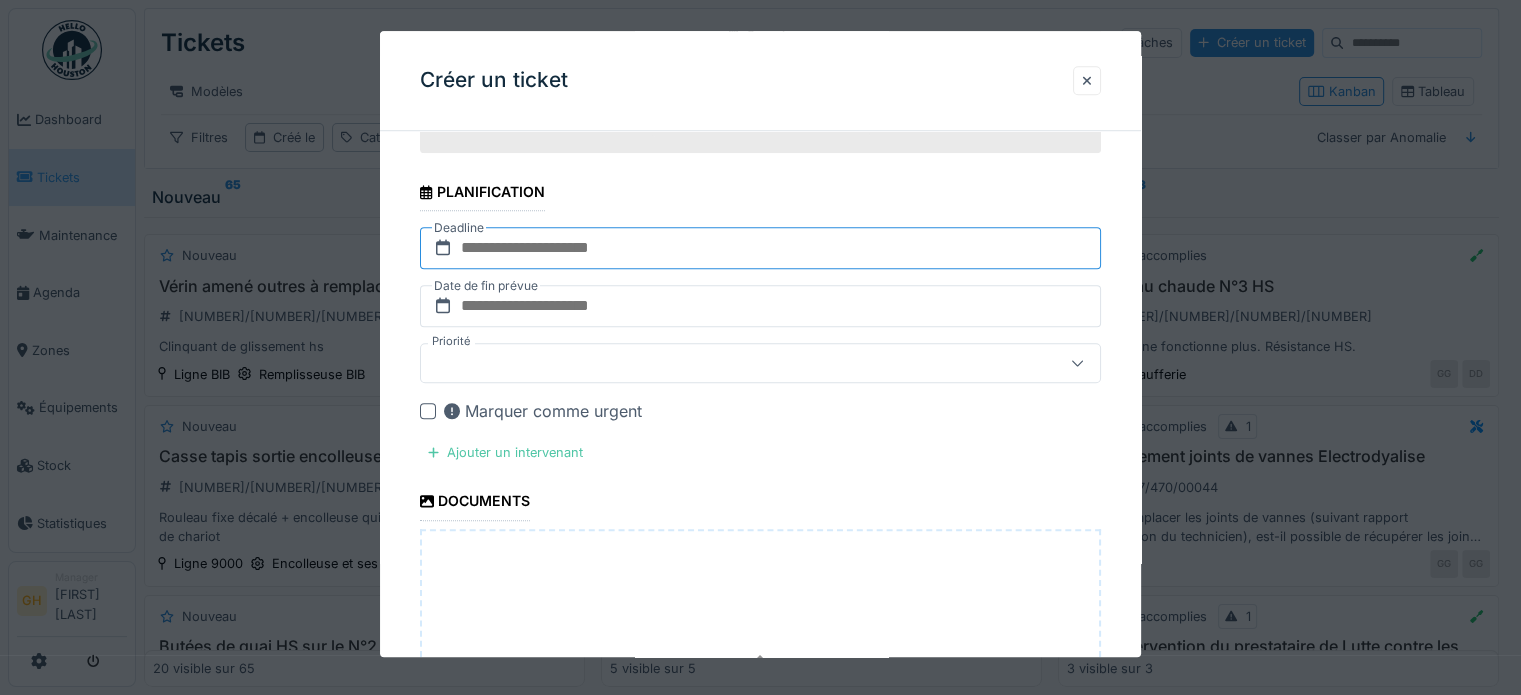 click at bounding box center (760, 249) 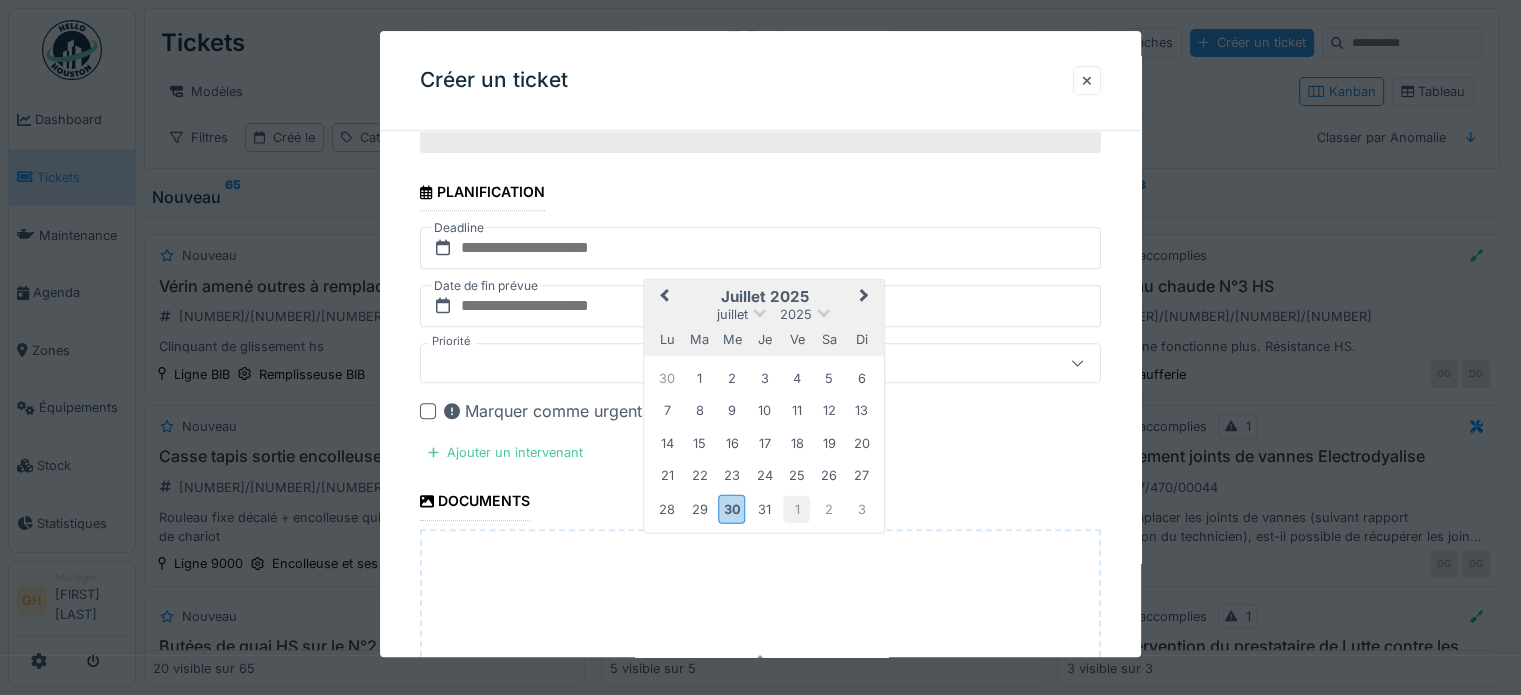 click on "1" at bounding box center [796, 509] 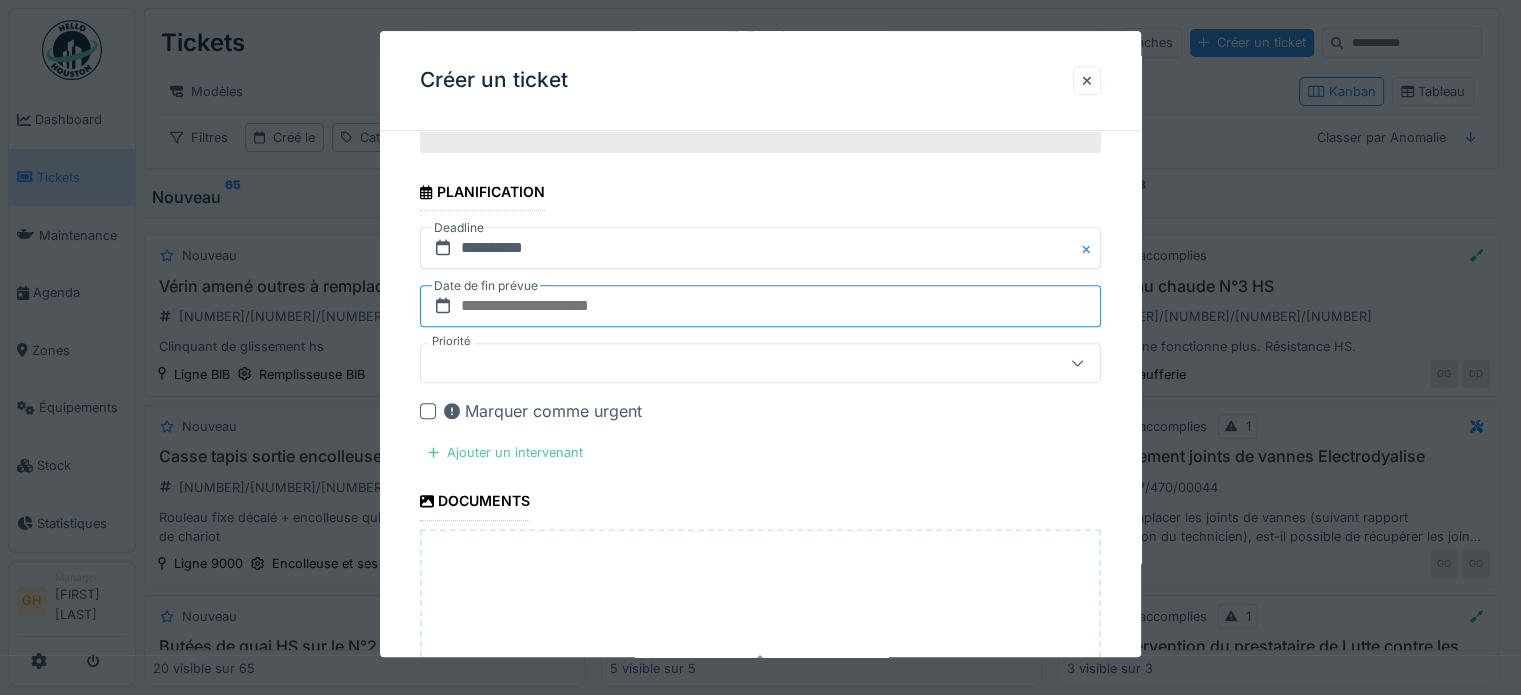 click at bounding box center [760, 307] 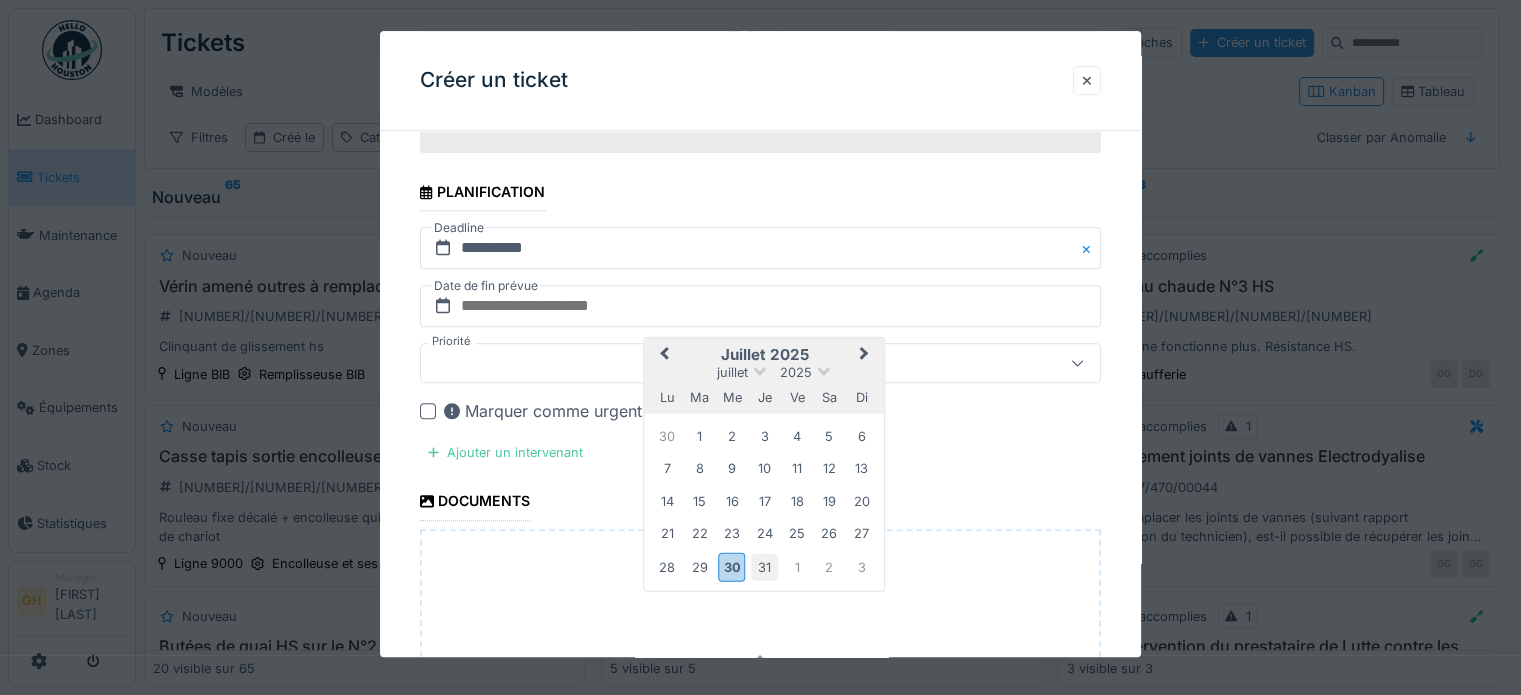 click on "31" at bounding box center [764, 567] 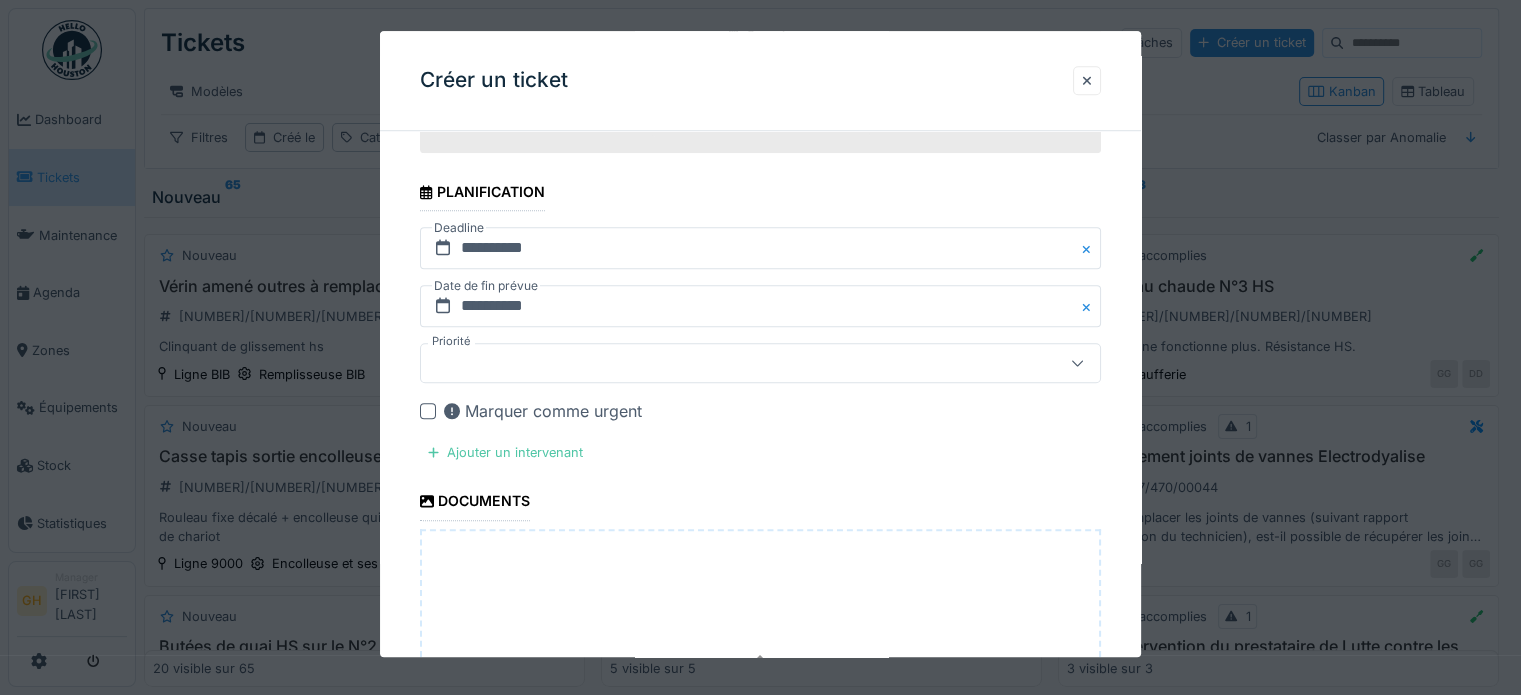 click at bounding box center (726, 364) 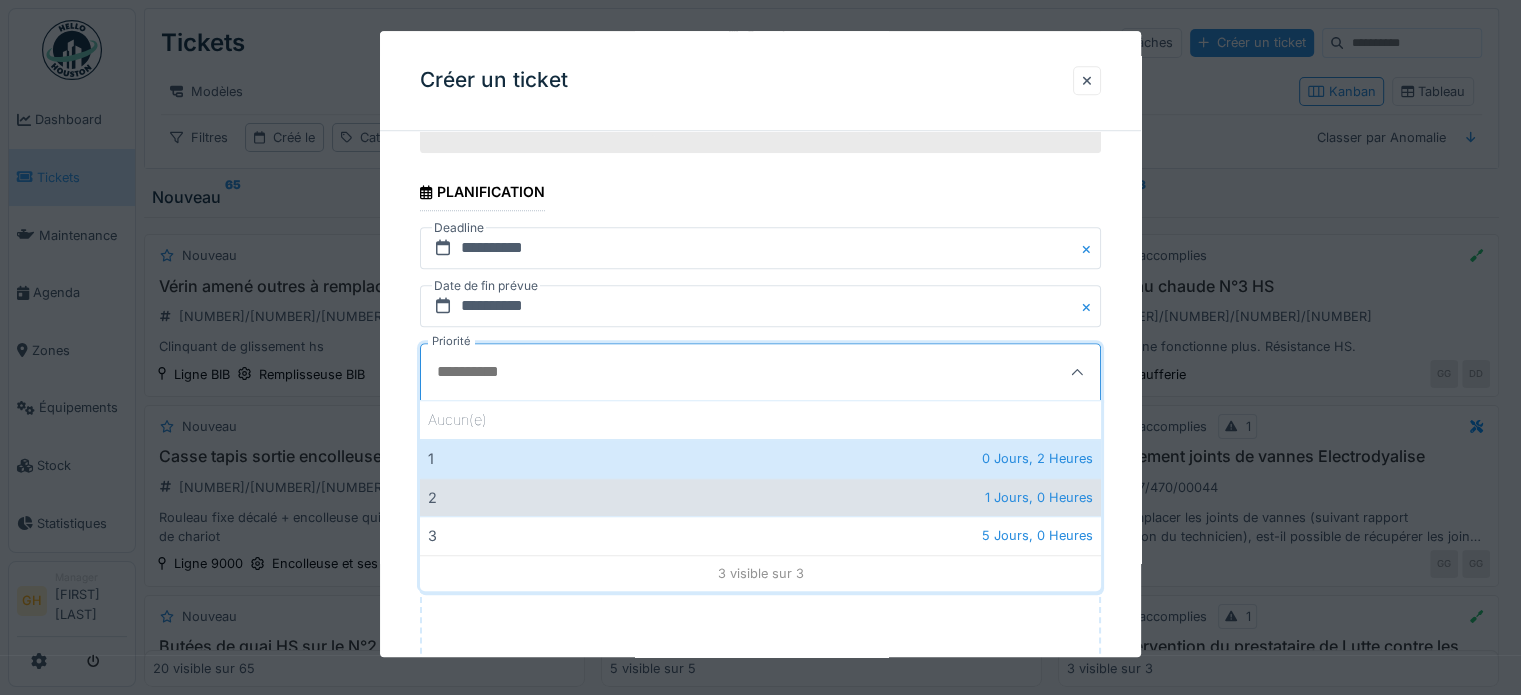 click on "2   1 Jours, 0 Heures" at bounding box center (760, 497) 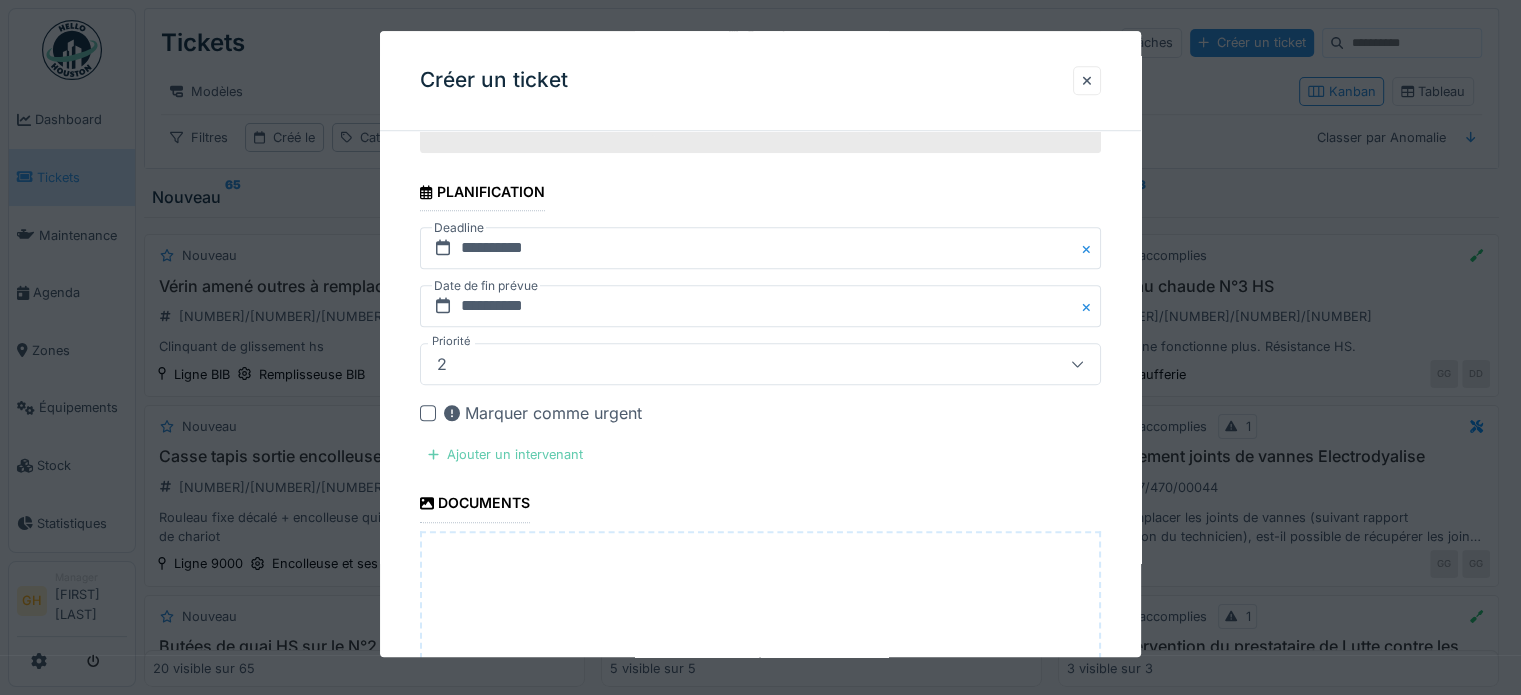 scroll, scrollTop: 1793, scrollLeft: 0, axis: vertical 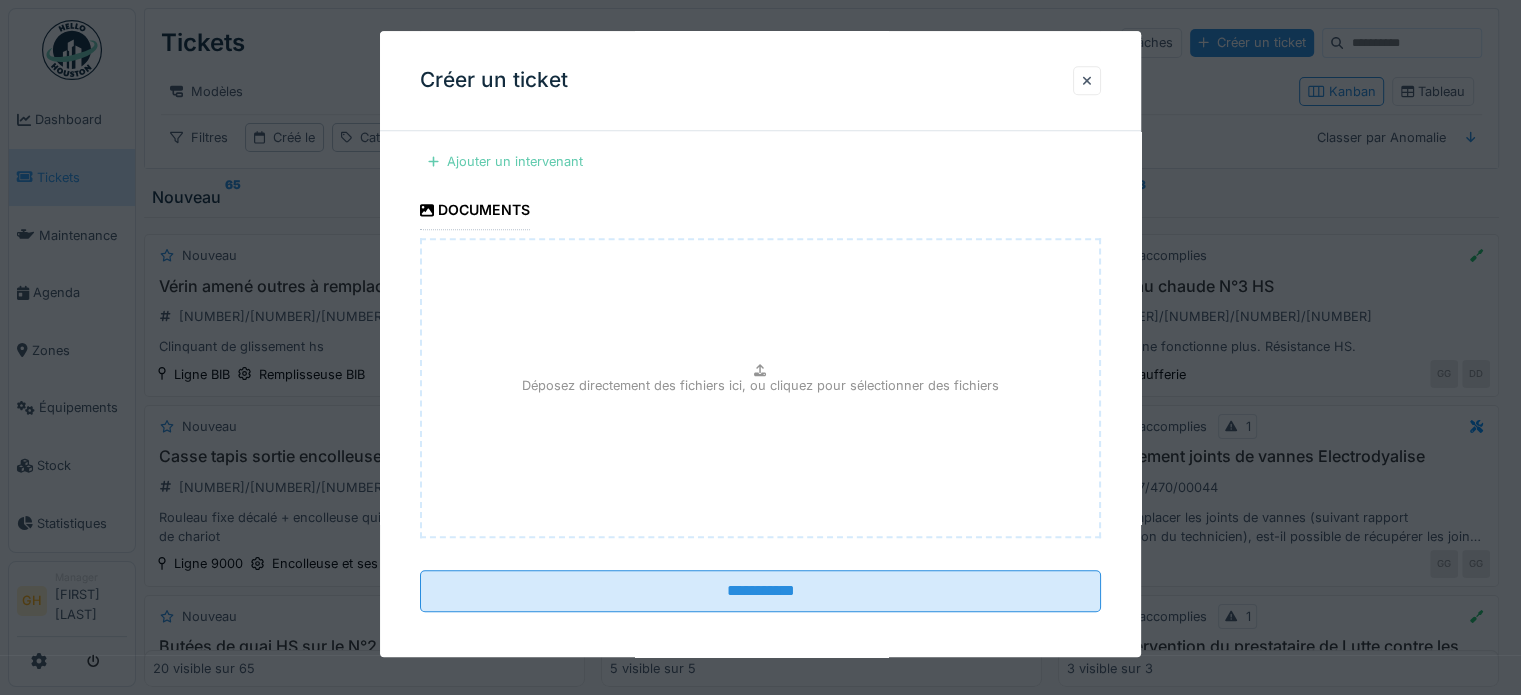 click on "Ajouter un intervenant" at bounding box center (505, 162) 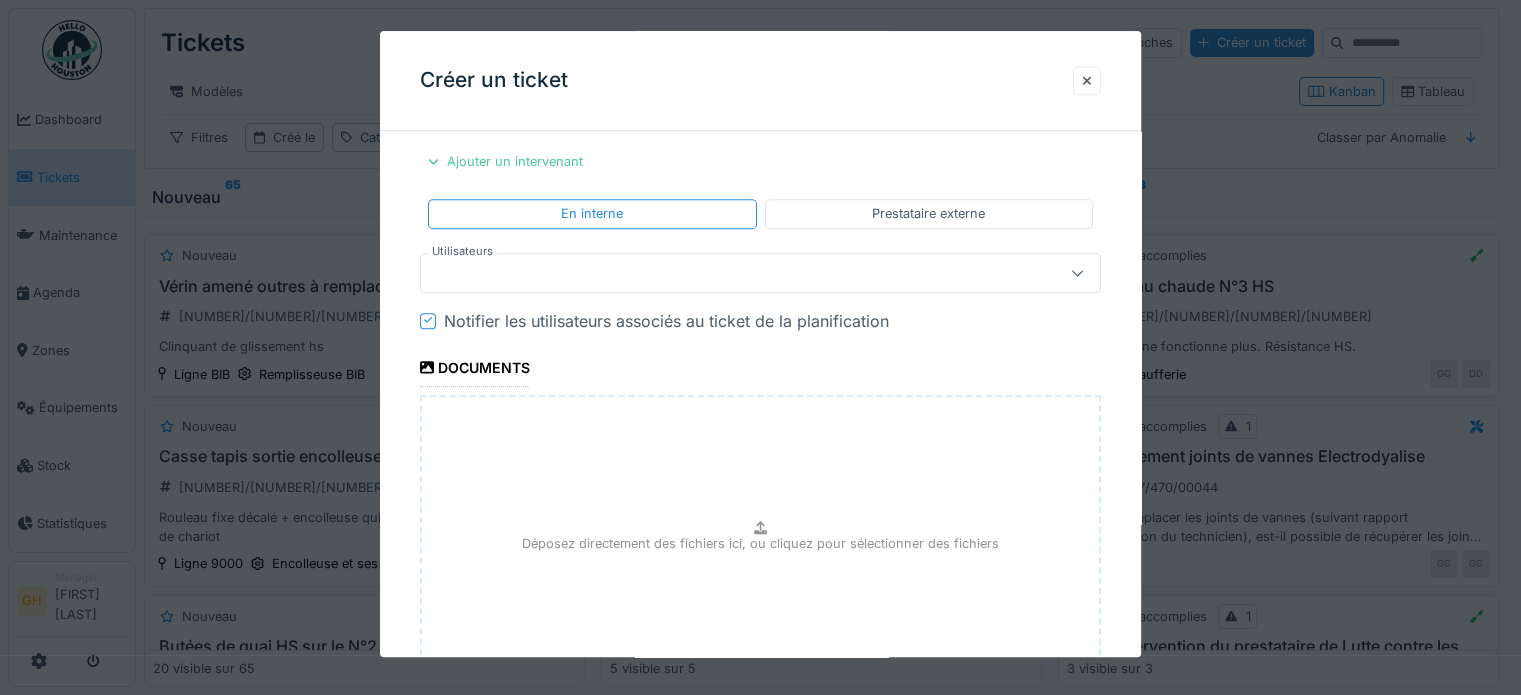 click at bounding box center (726, 273) 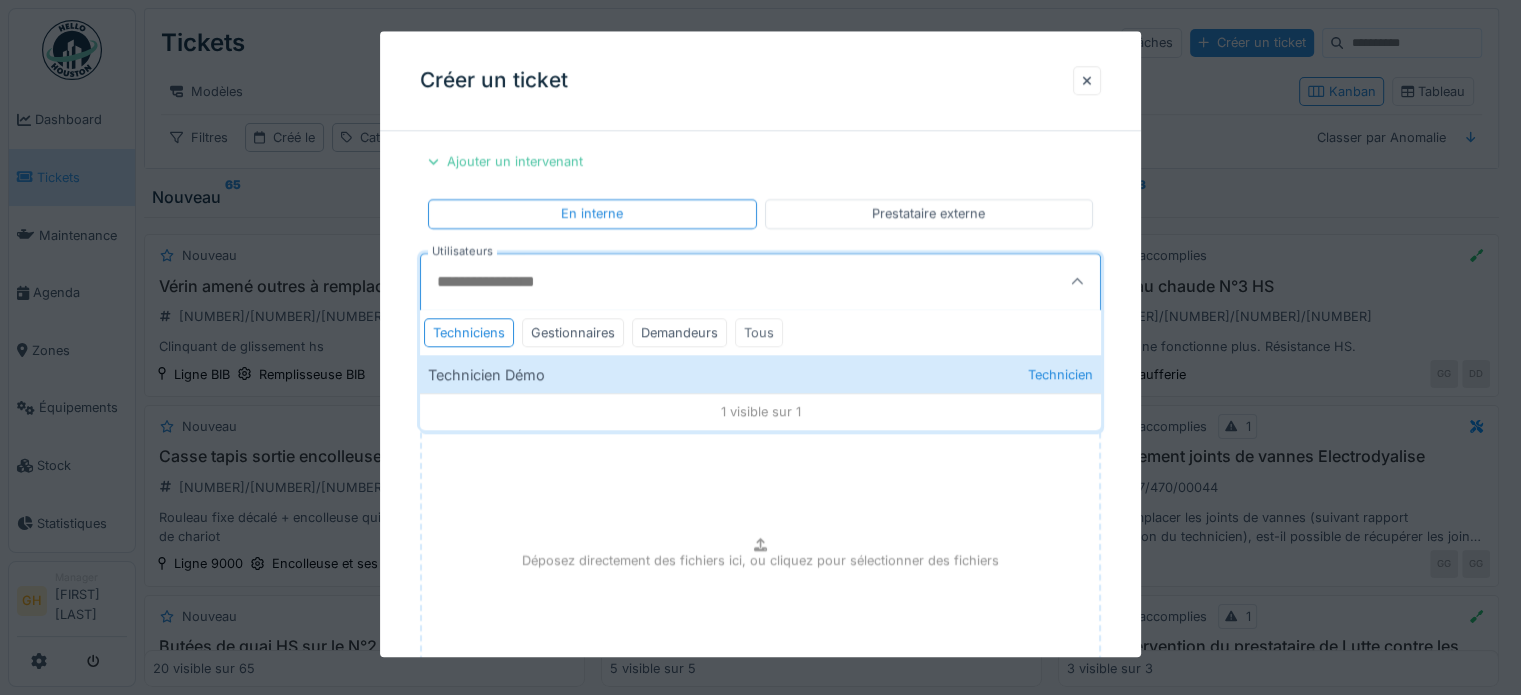 click on "Tous" at bounding box center [759, 332] 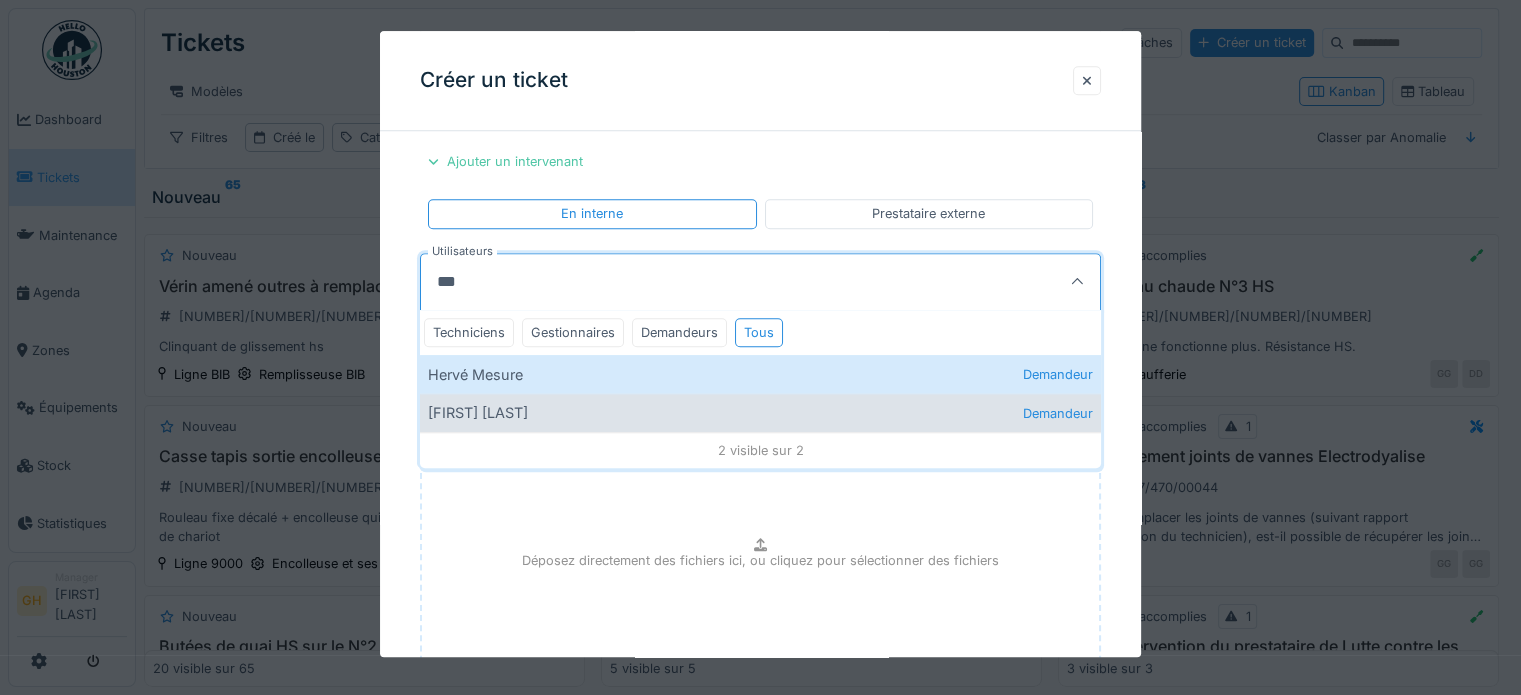 type on "***" 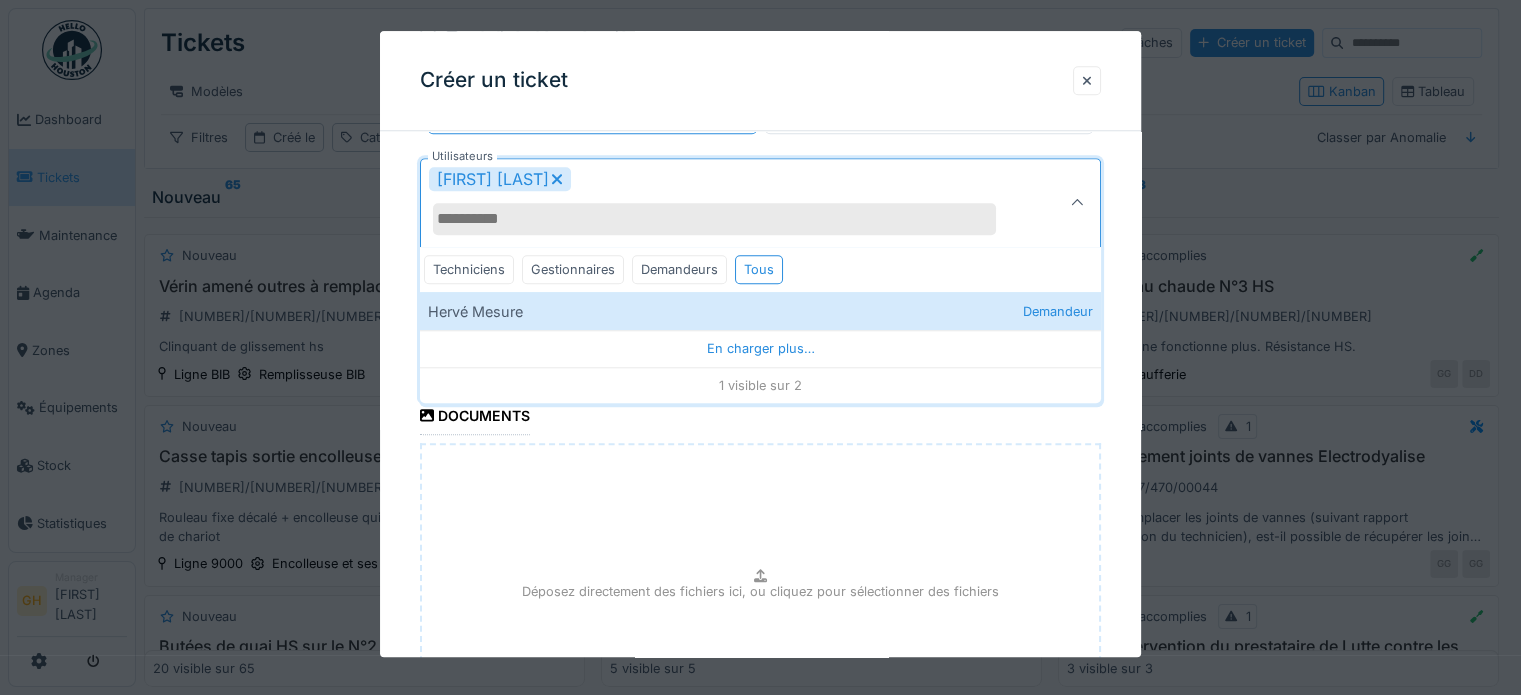 scroll, scrollTop: 1993, scrollLeft: 0, axis: vertical 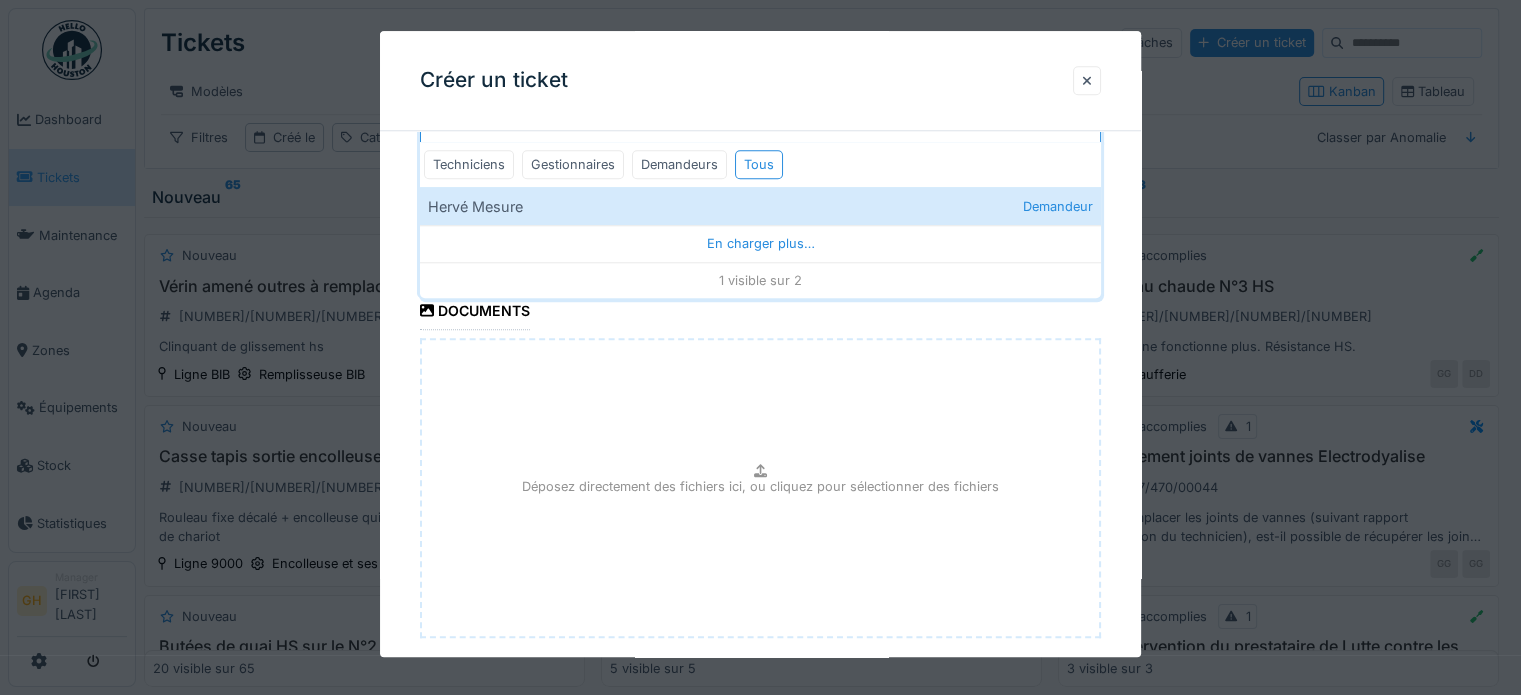 click on "Déposez directement des fichiers ici, ou cliquez pour sélectionner des fichiers" at bounding box center [760, 488] 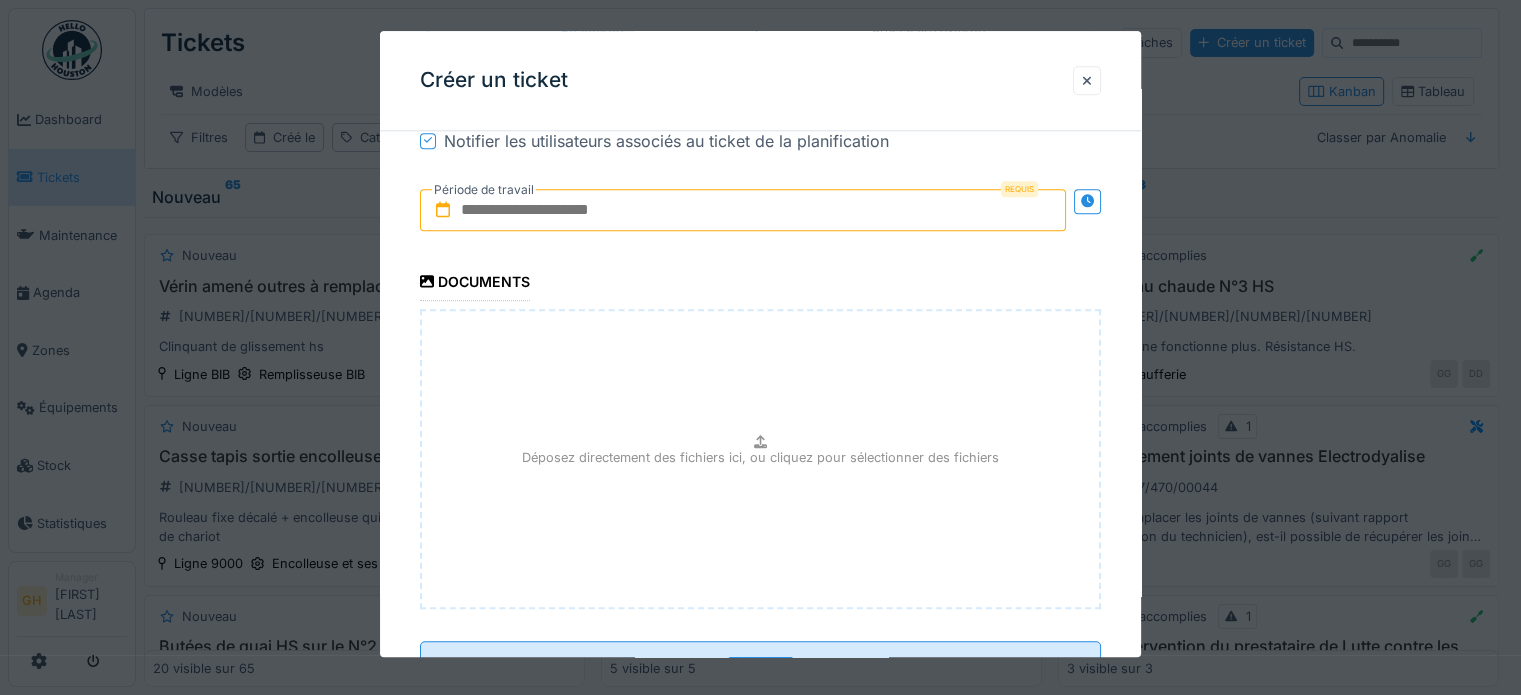 scroll, scrollTop: 1845, scrollLeft: 0, axis: vertical 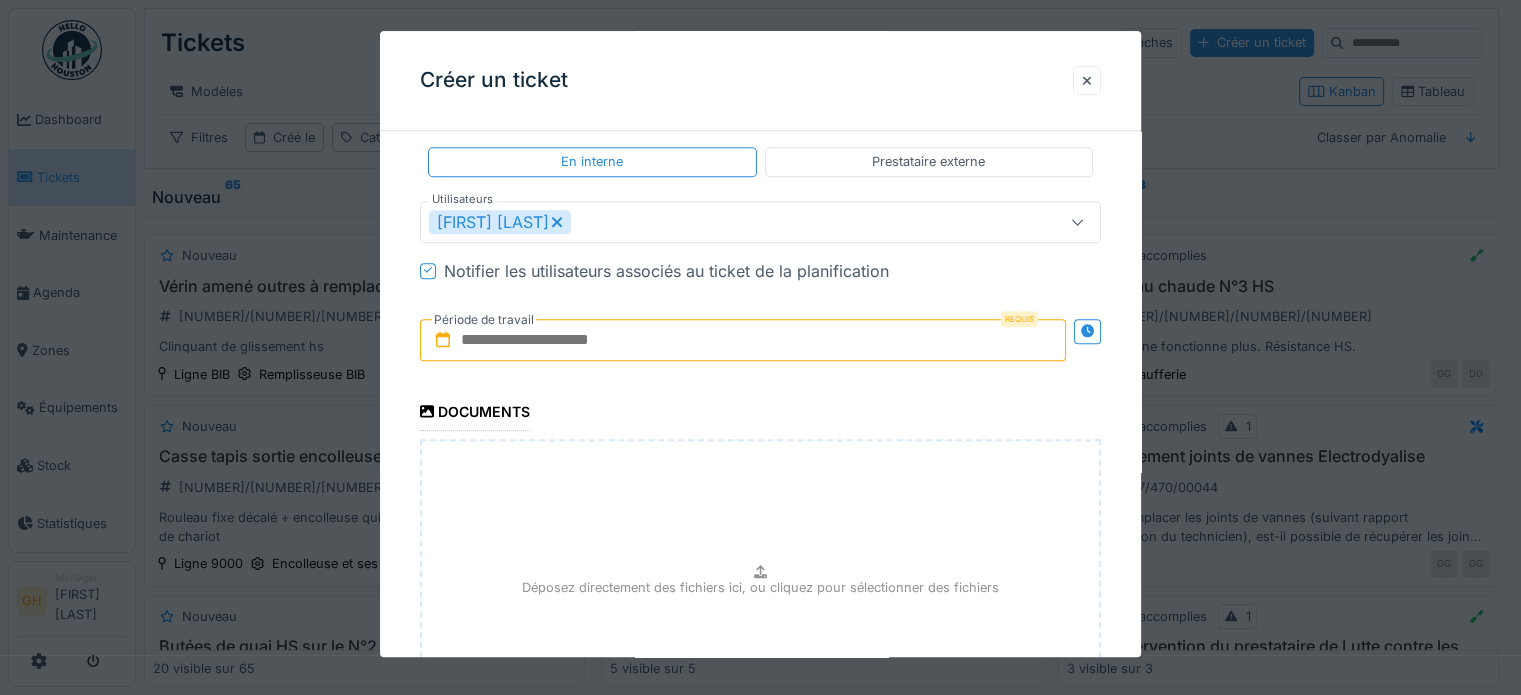 click at bounding box center [743, 340] 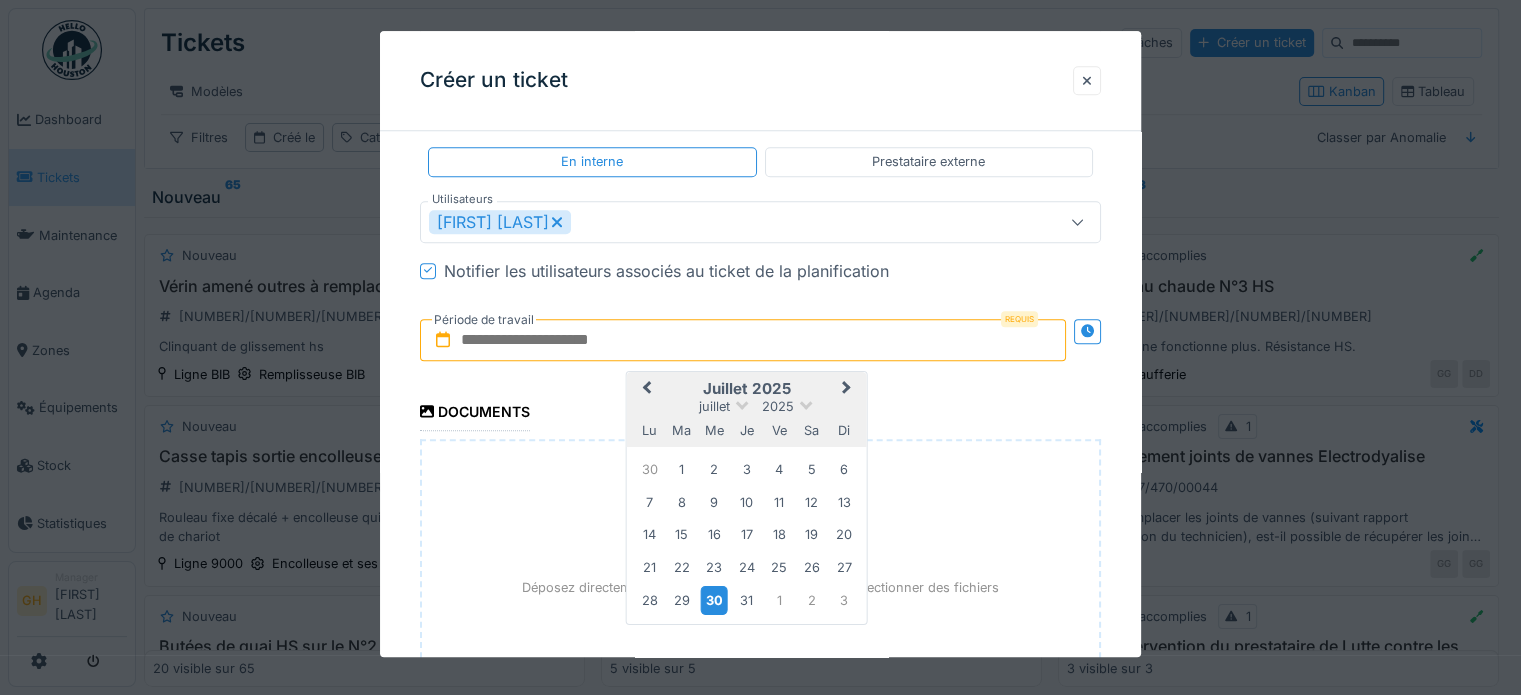click on "30" at bounding box center (714, 600) 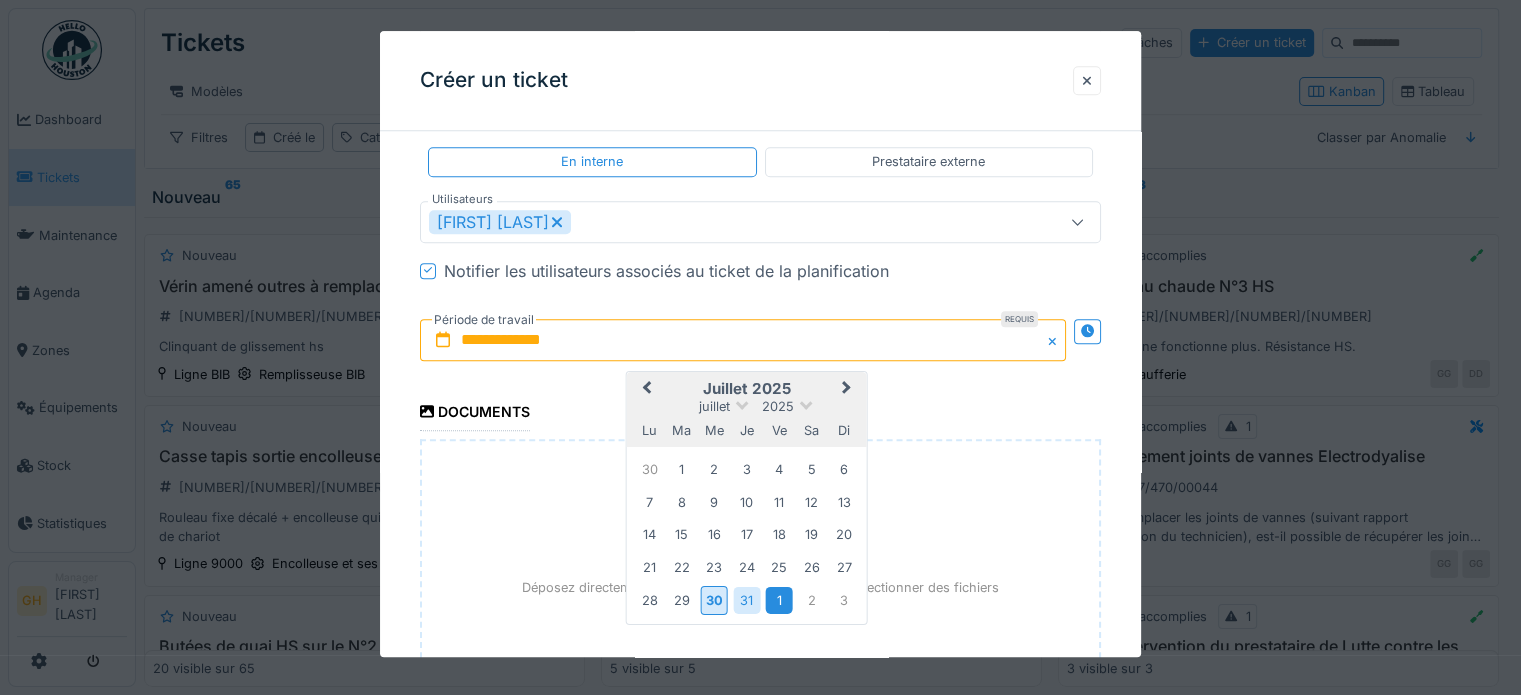click on "1" at bounding box center (779, 600) 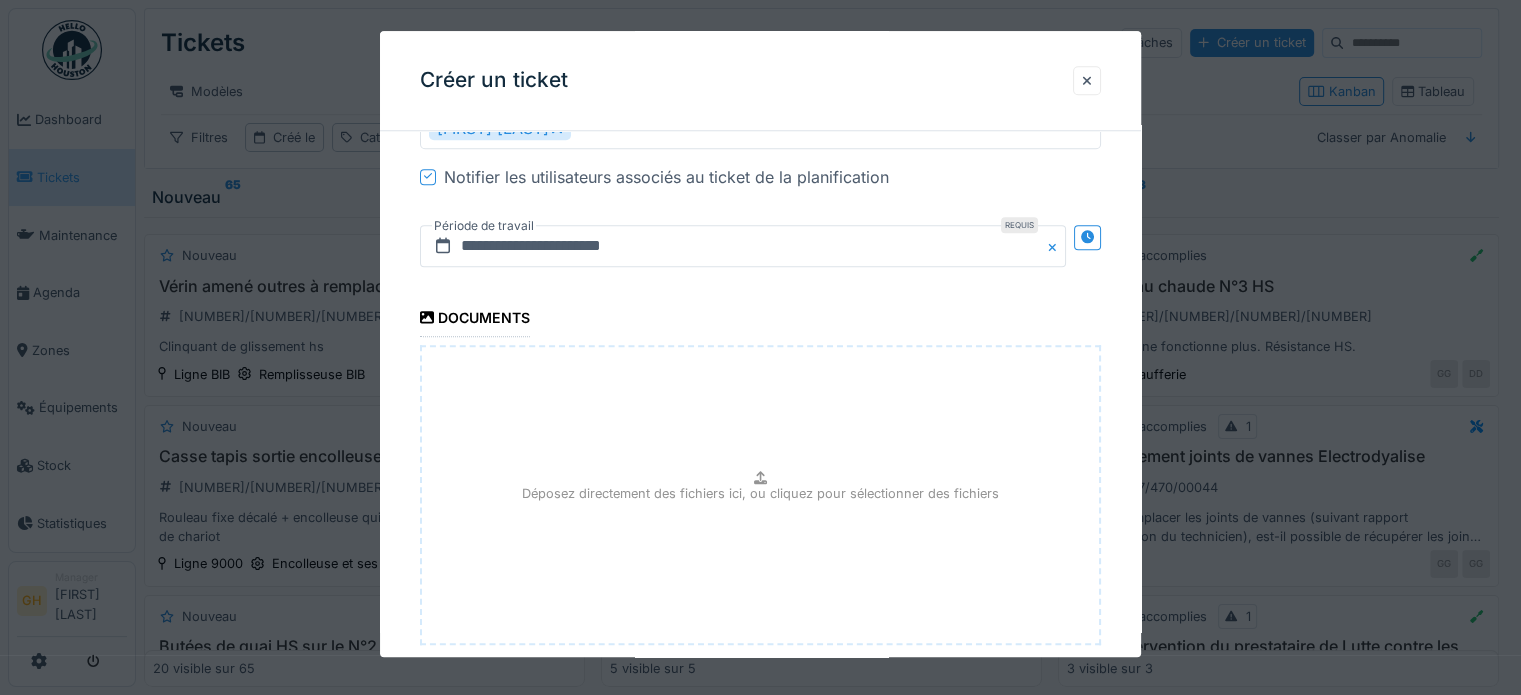 scroll, scrollTop: 2045, scrollLeft: 0, axis: vertical 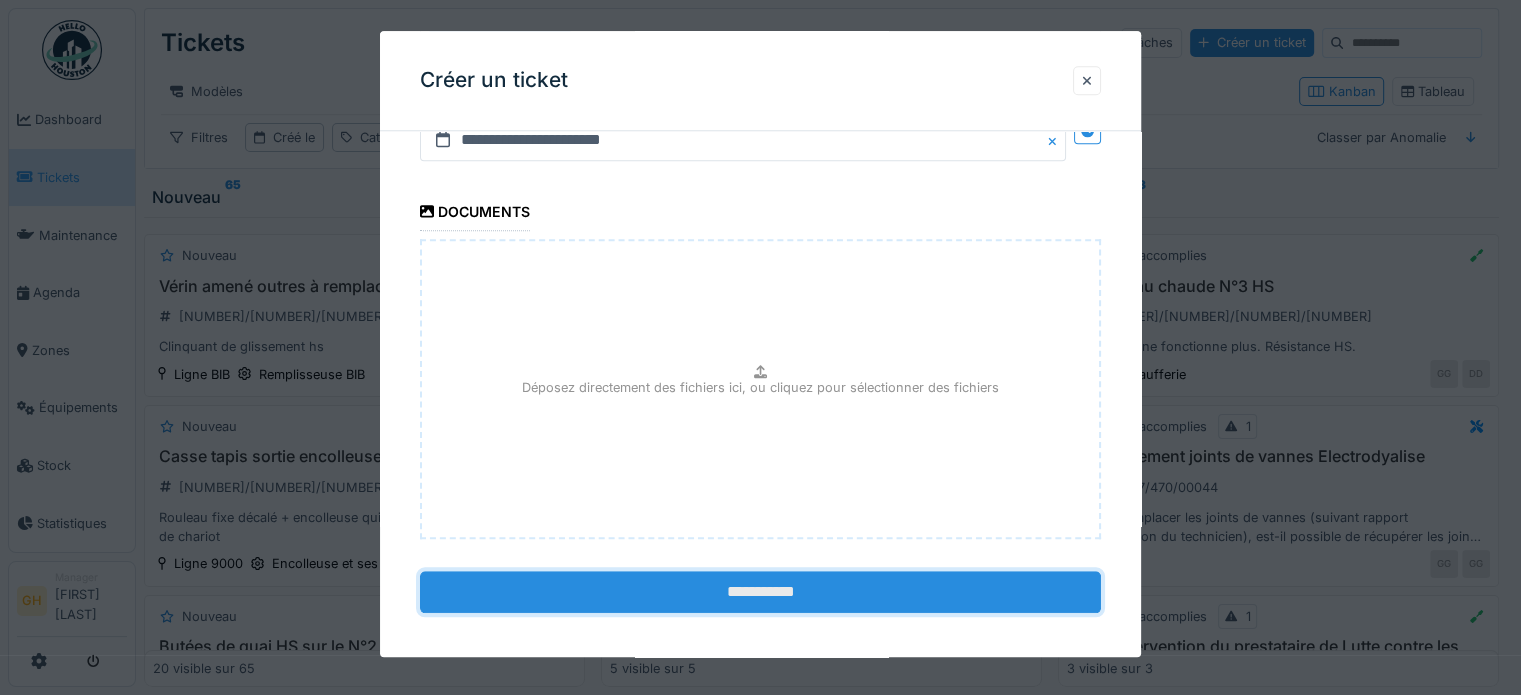 click on "**********" at bounding box center [760, 592] 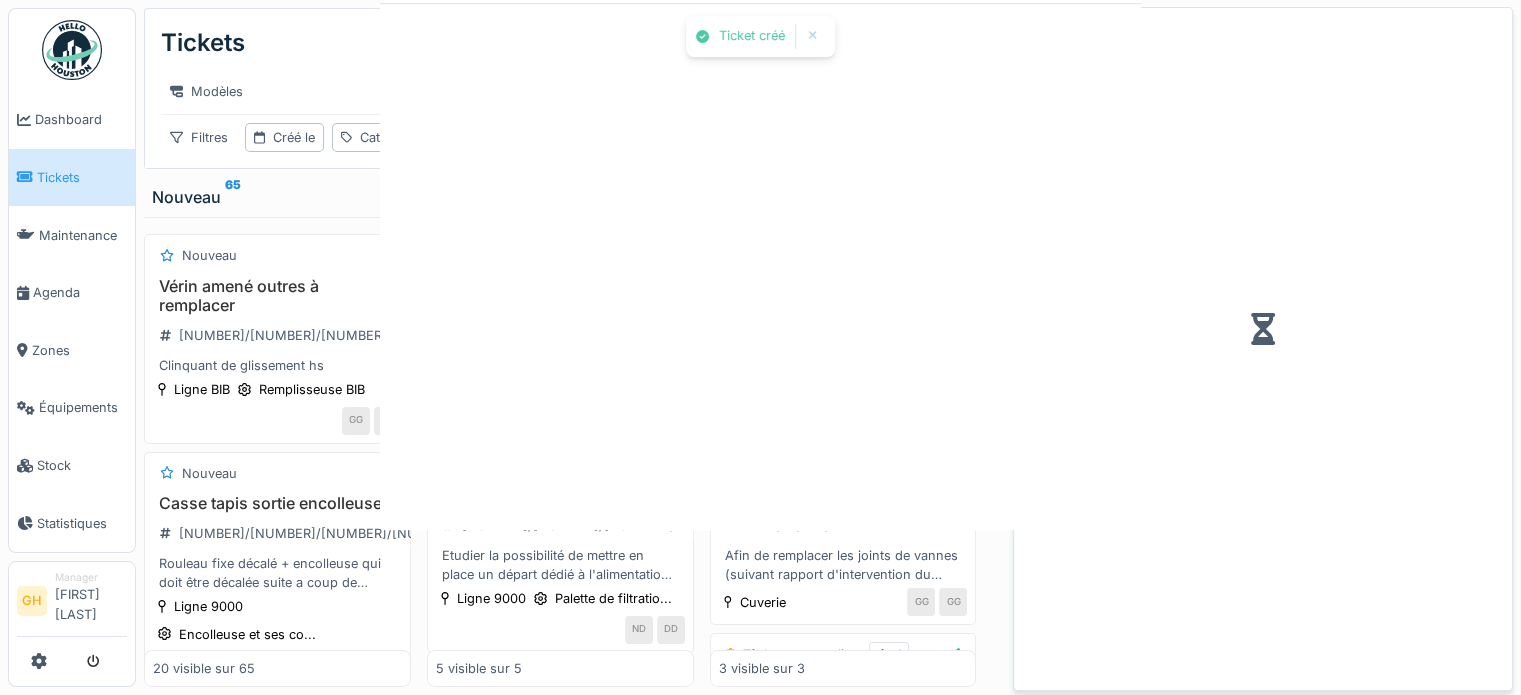 scroll, scrollTop: 0, scrollLeft: 0, axis: both 